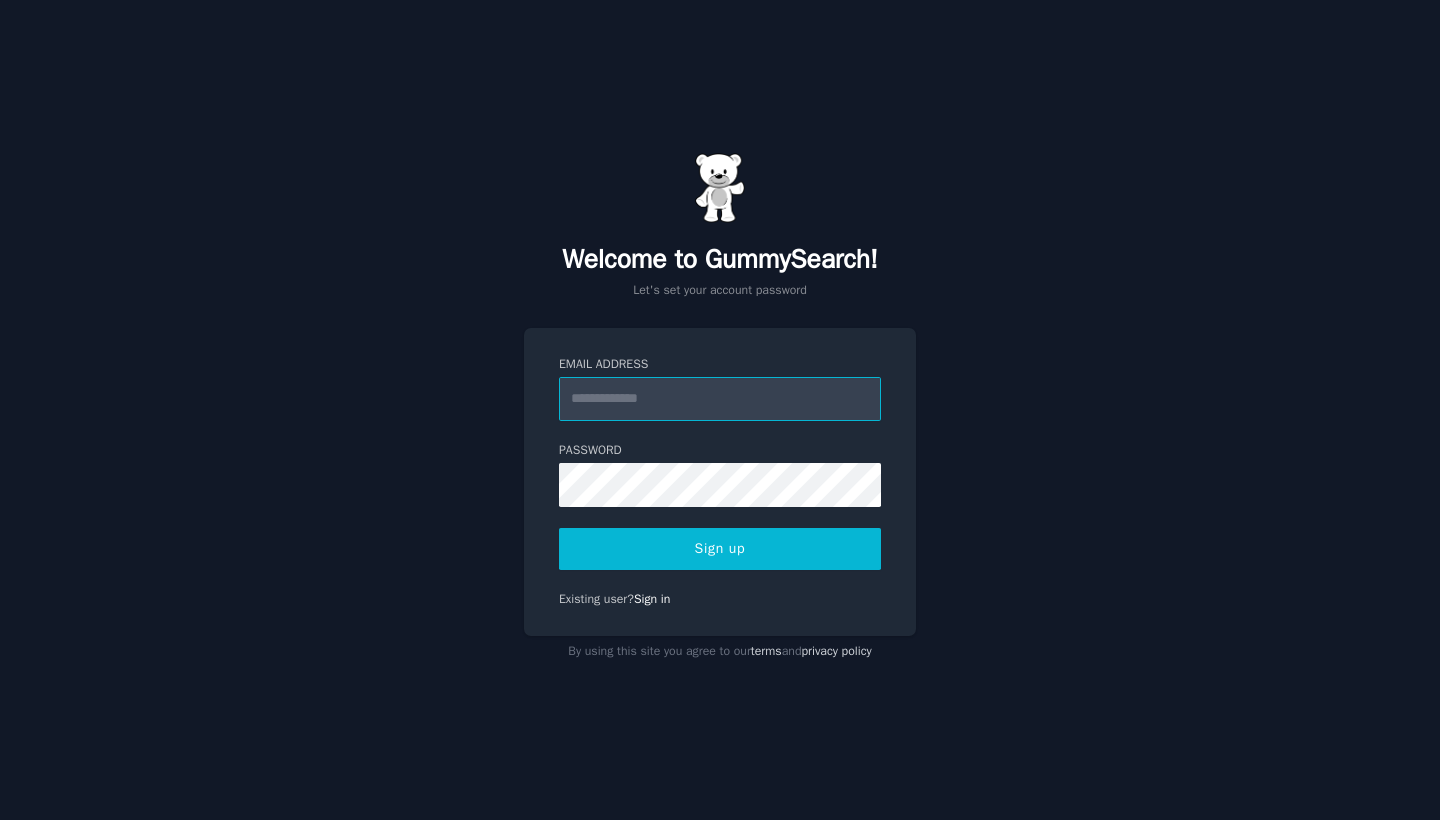 scroll, scrollTop: 0, scrollLeft: 0, axis: both 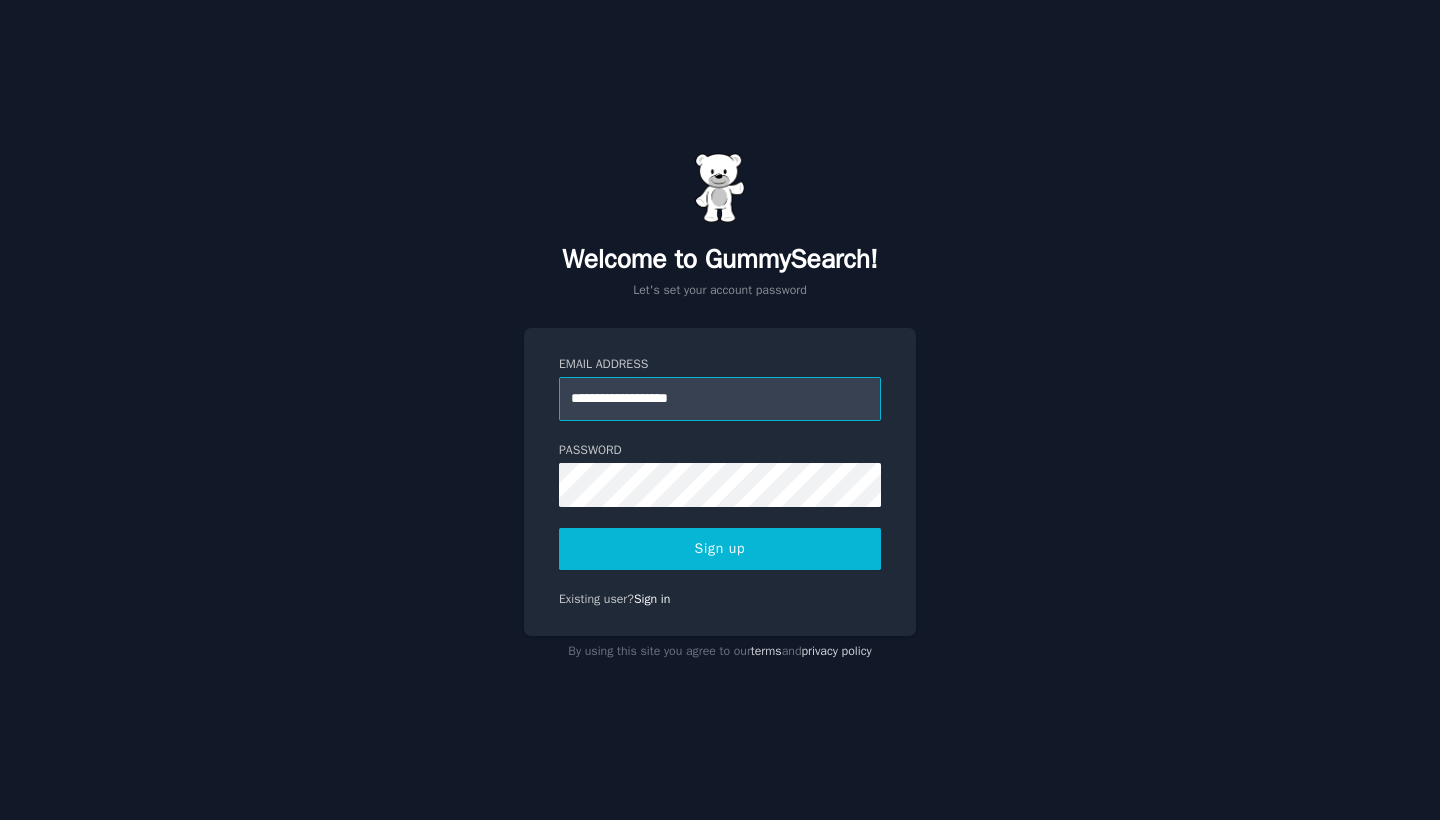 type on "**********" 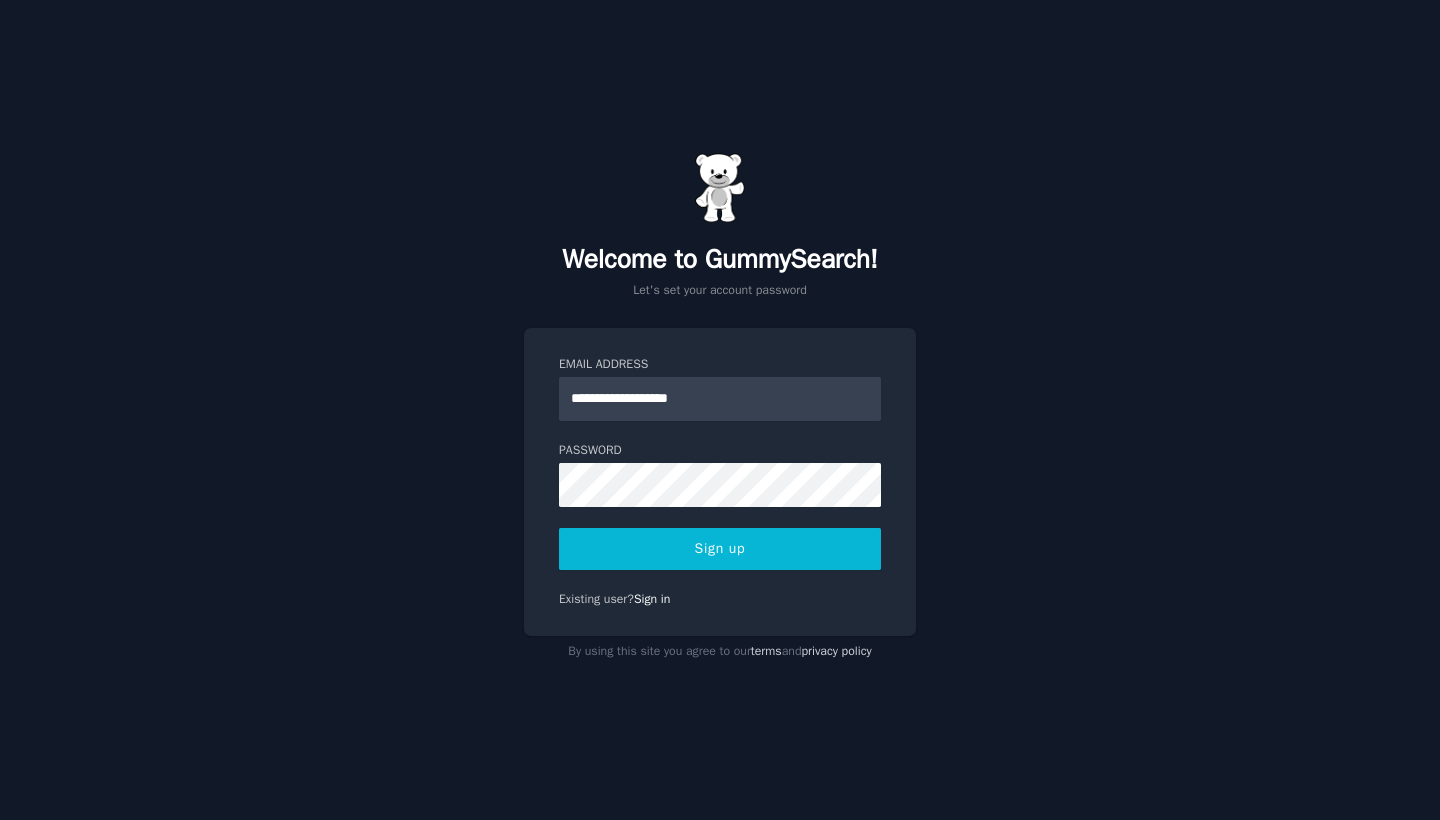 click on "**********" 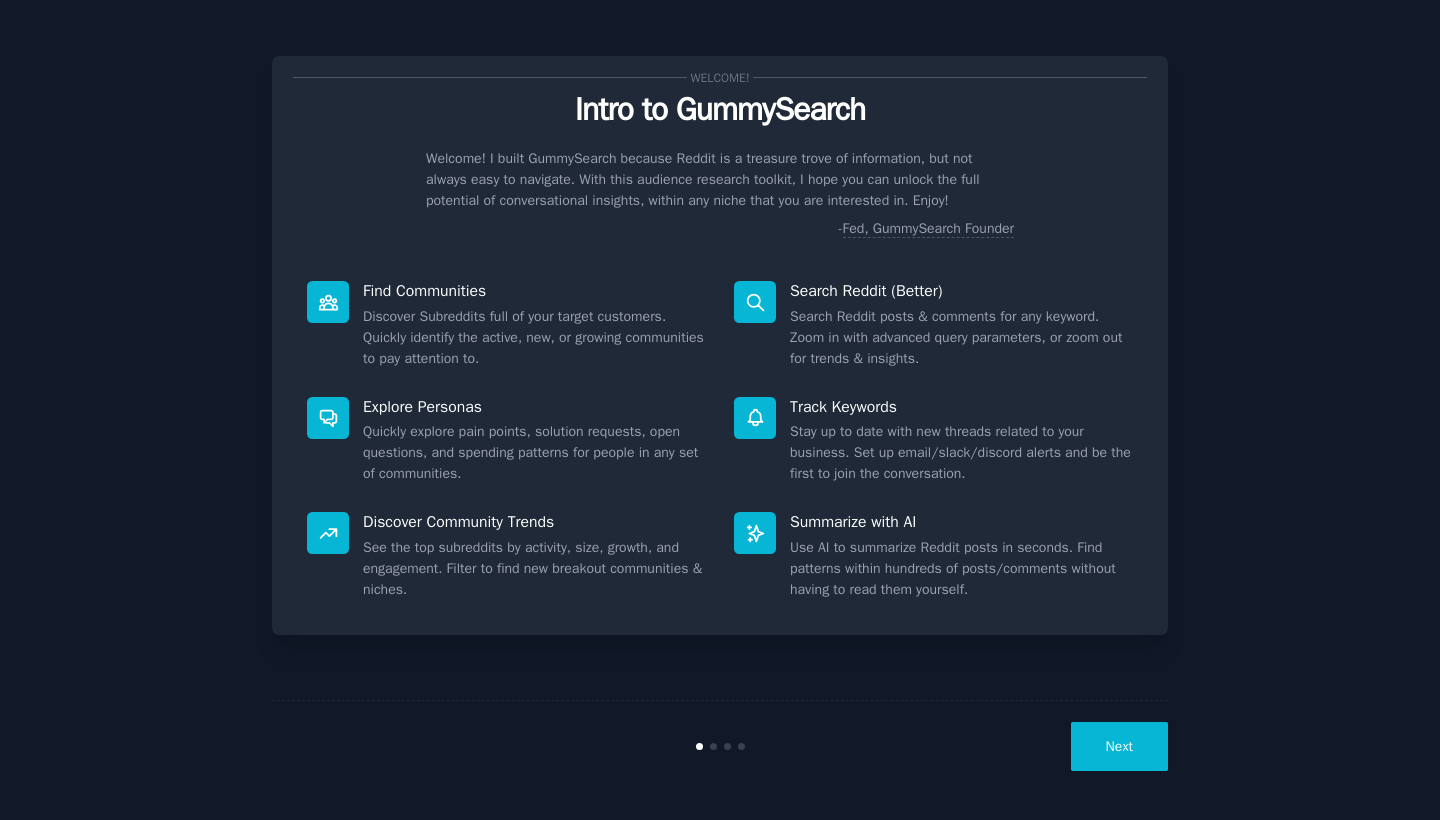 scroll, scrollTop: 0, scrollLeft: 0, axis: both 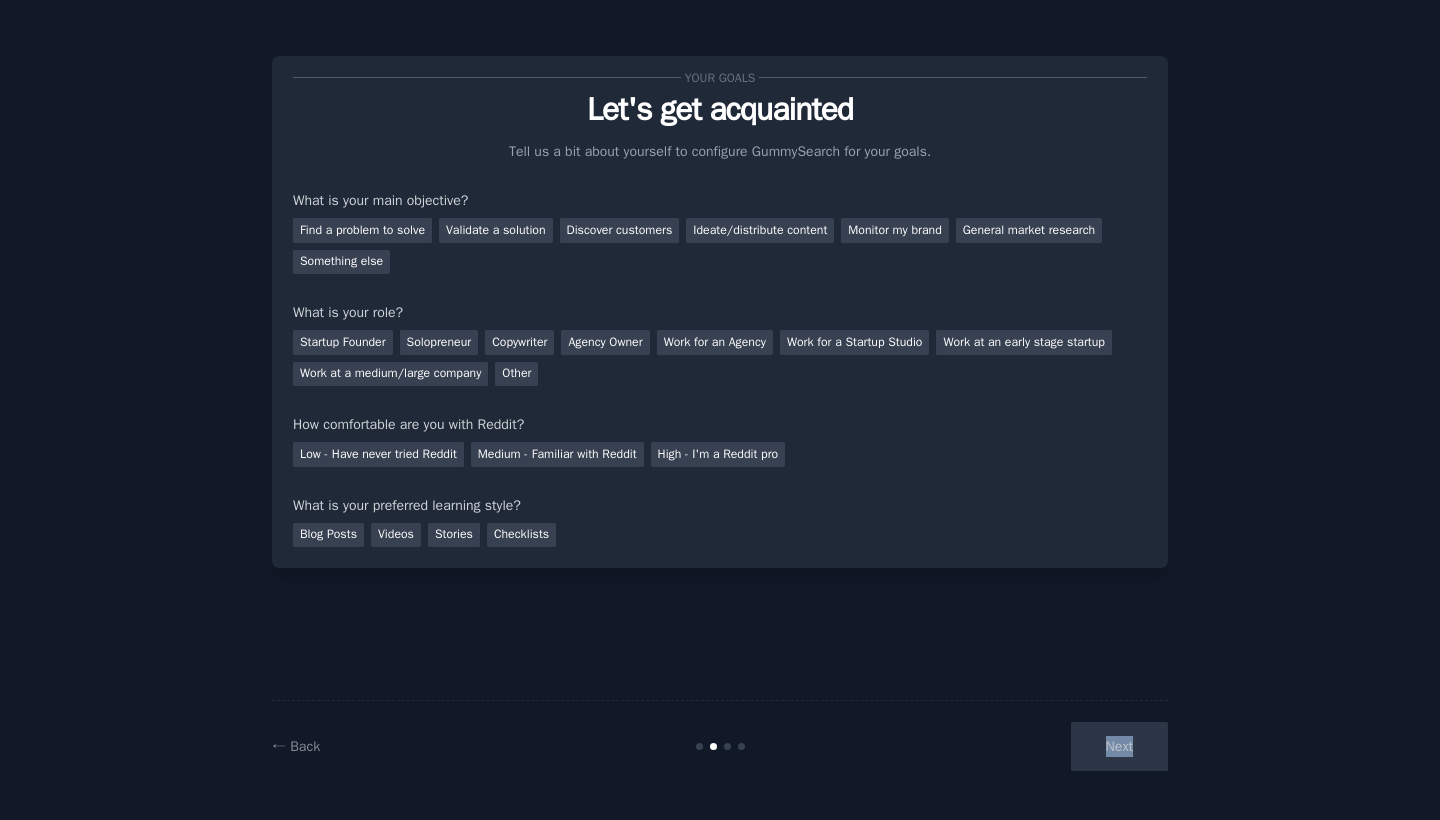 click on "Next" at bounding box center [1018, 746] 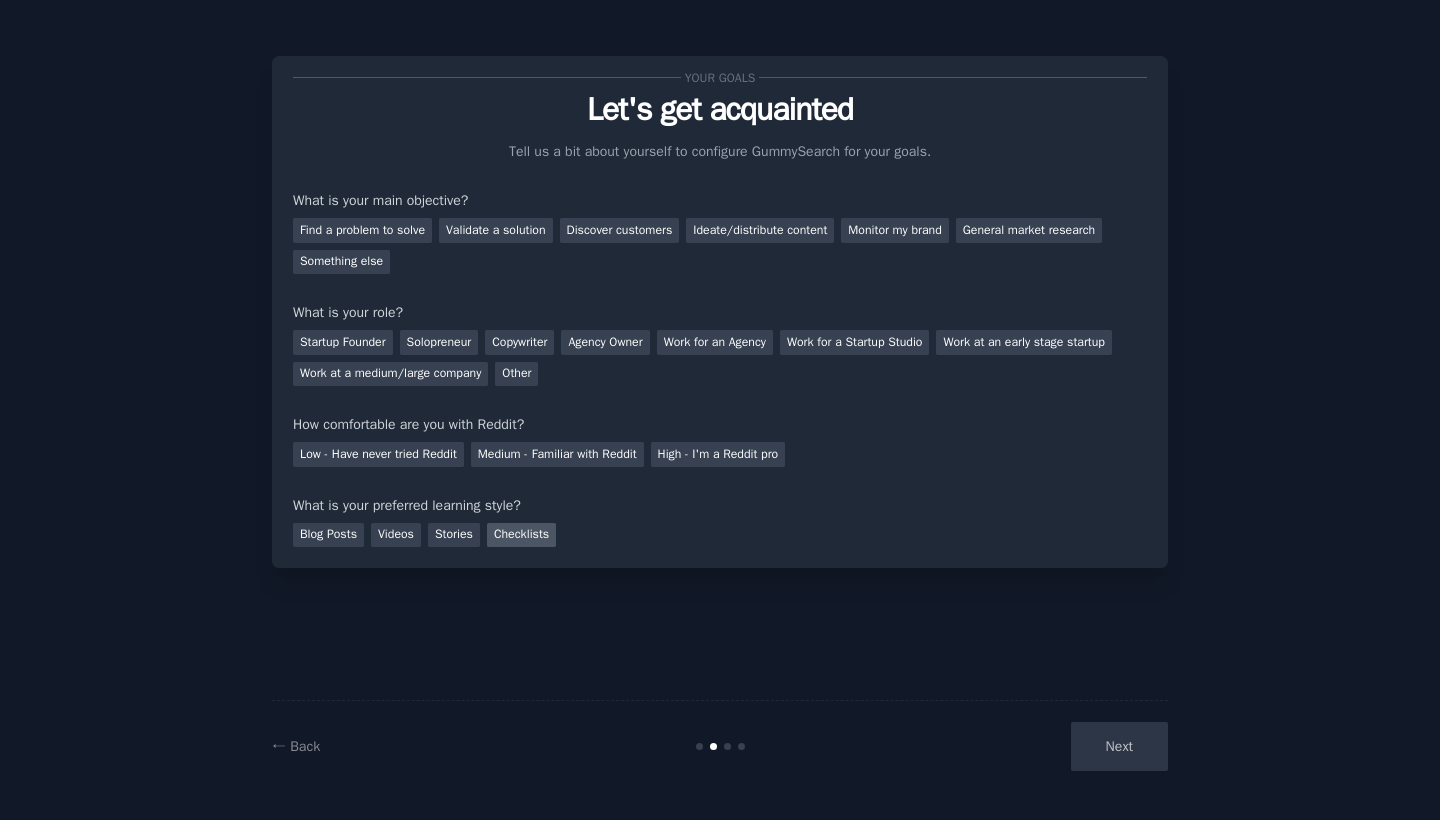 click on "Checklists" at bounding box center [521, 535] 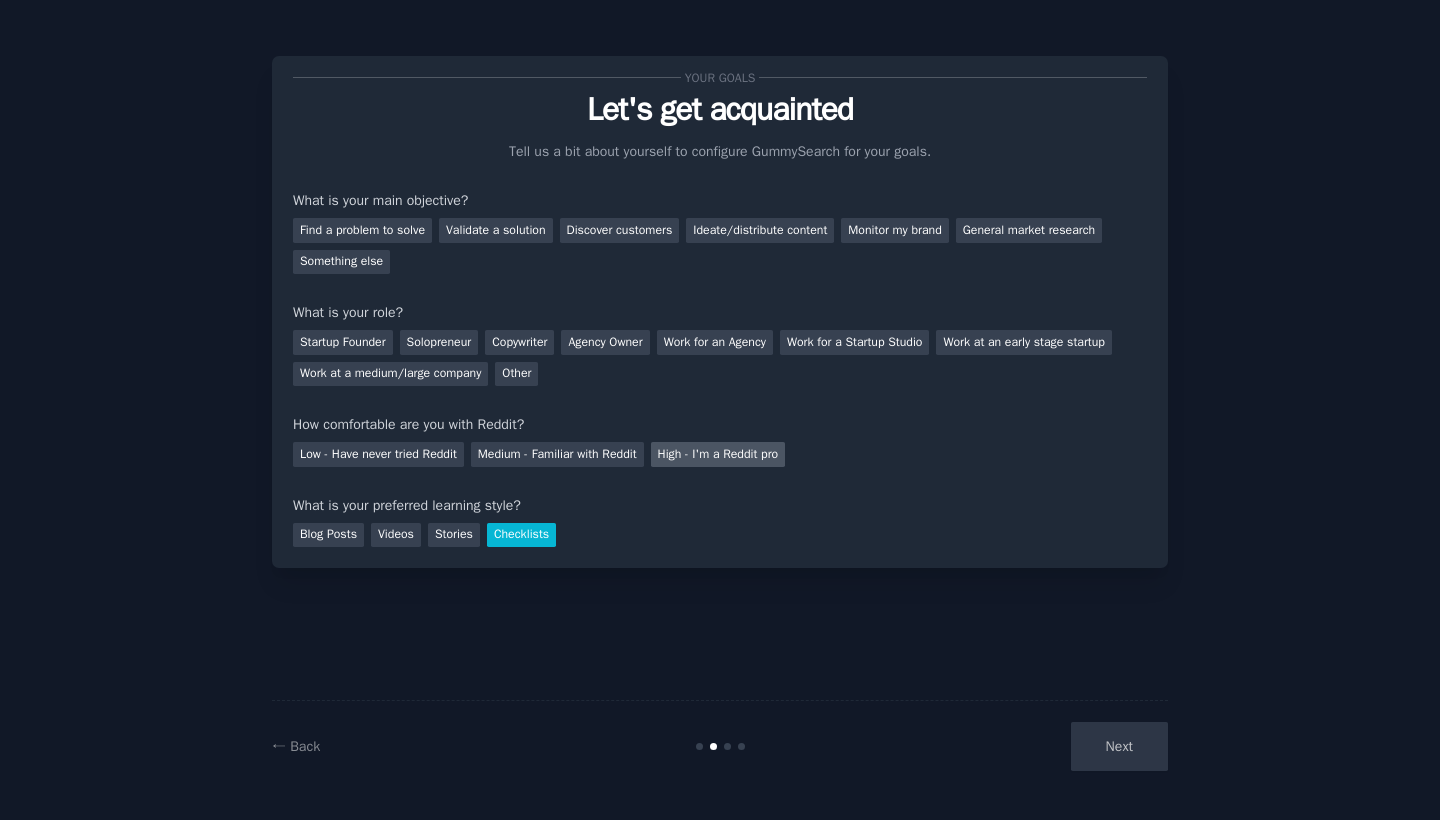 click on "High - I'm a Reddit pro" at bounding box center (718, 454) 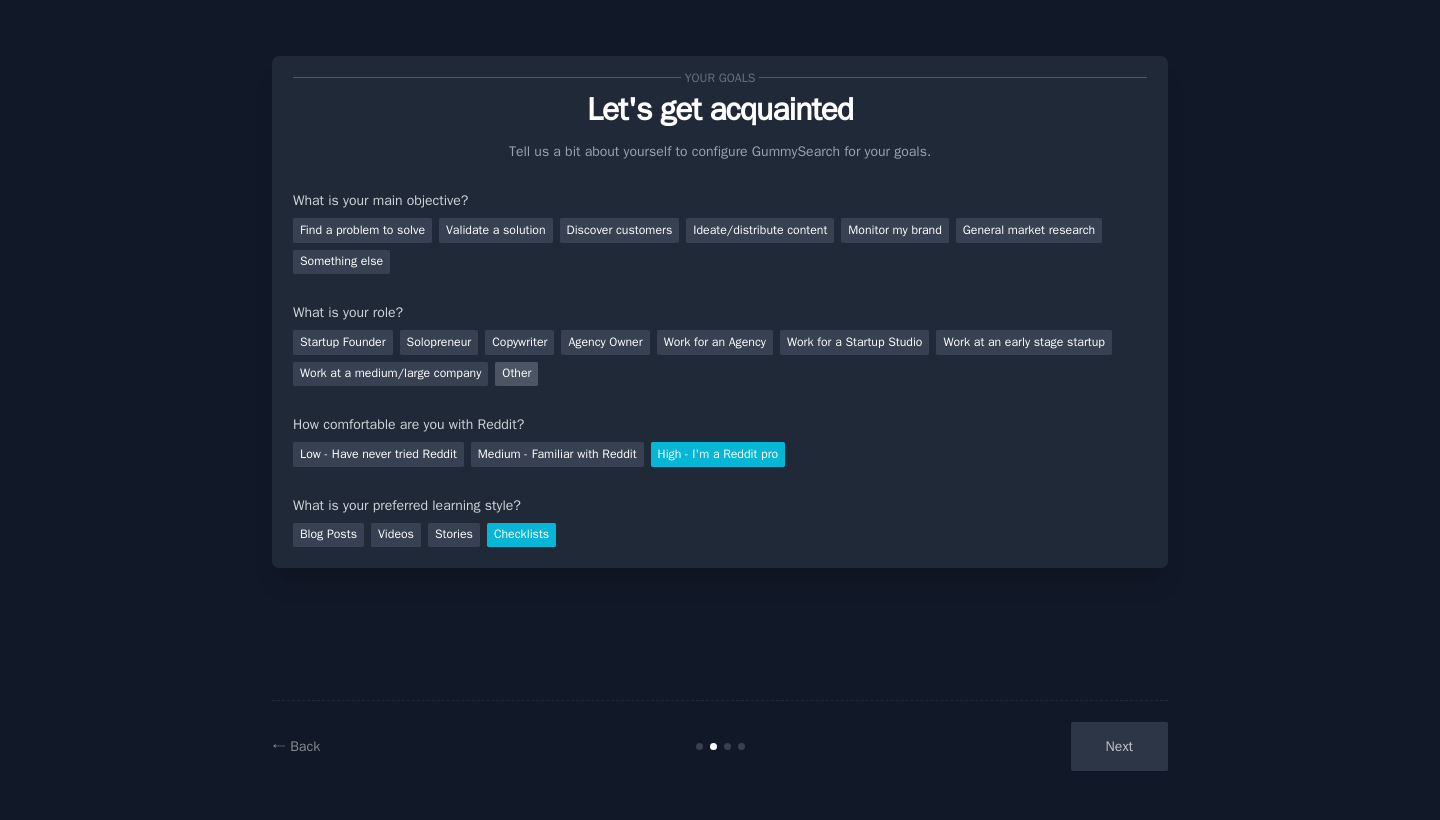 click on "Other" at bounding box center [516, 374] 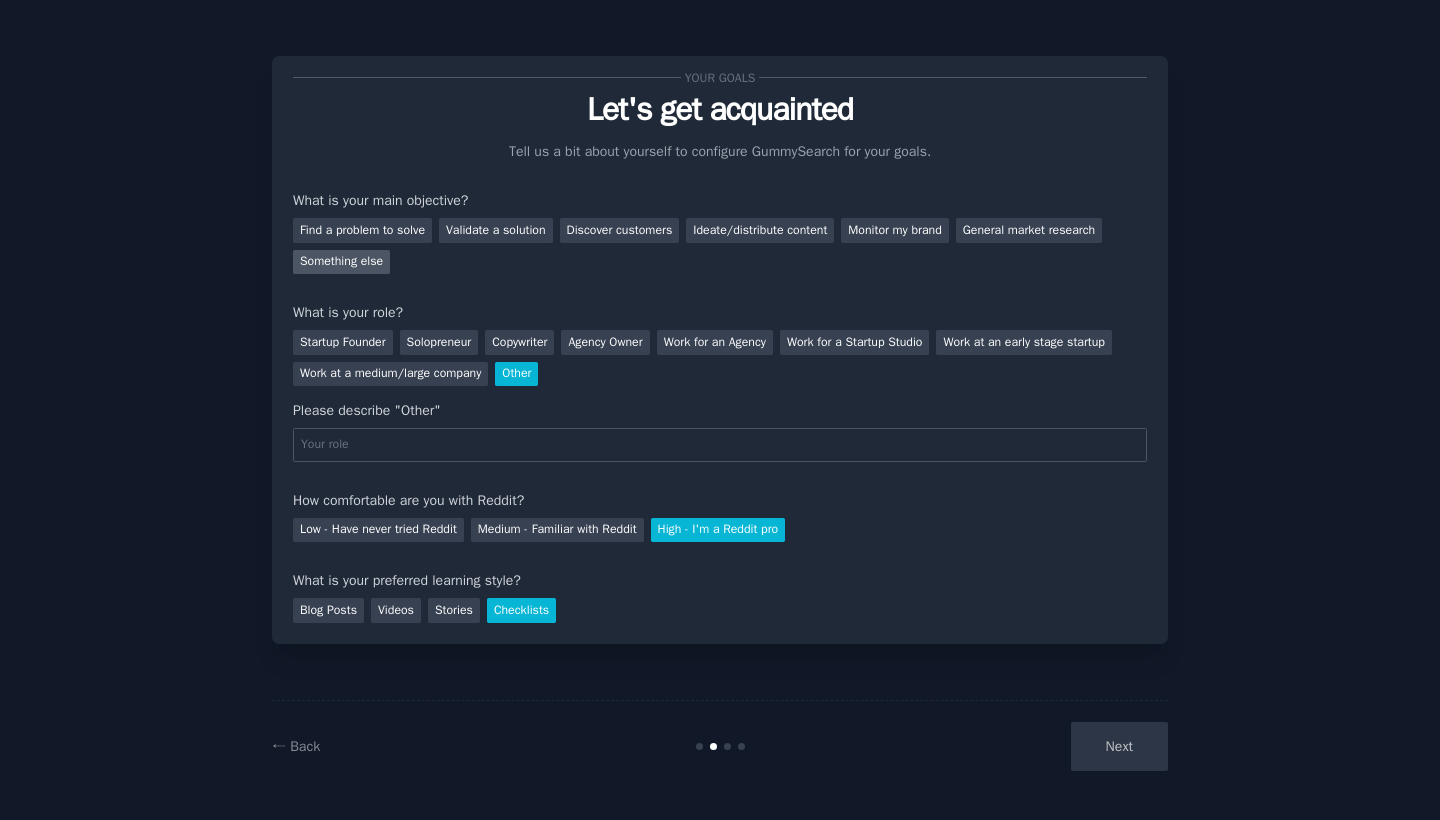 click on "Something else" at bounding box center (341, 262) 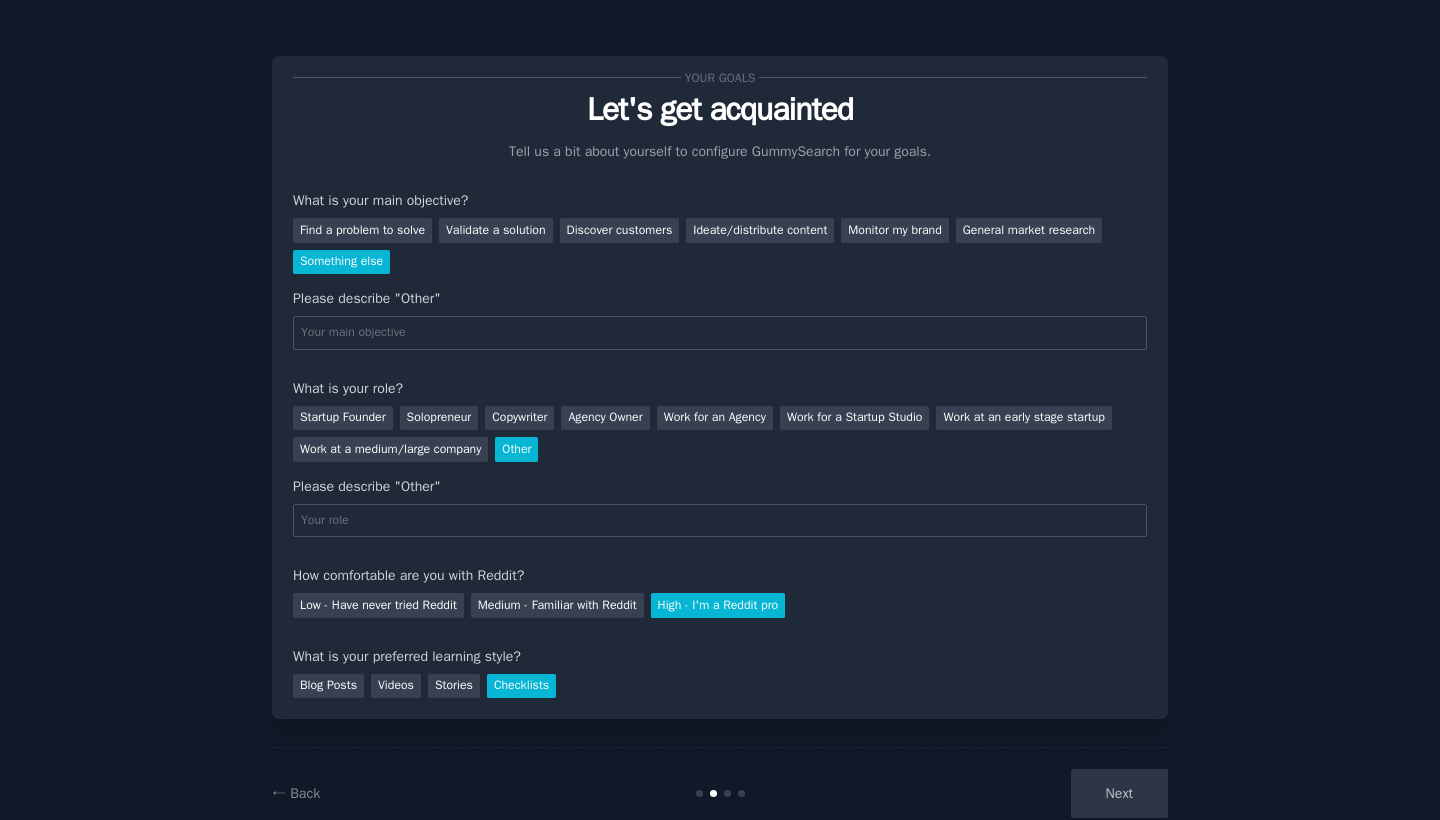 click on "Next" at bounding box center [1018, 793] 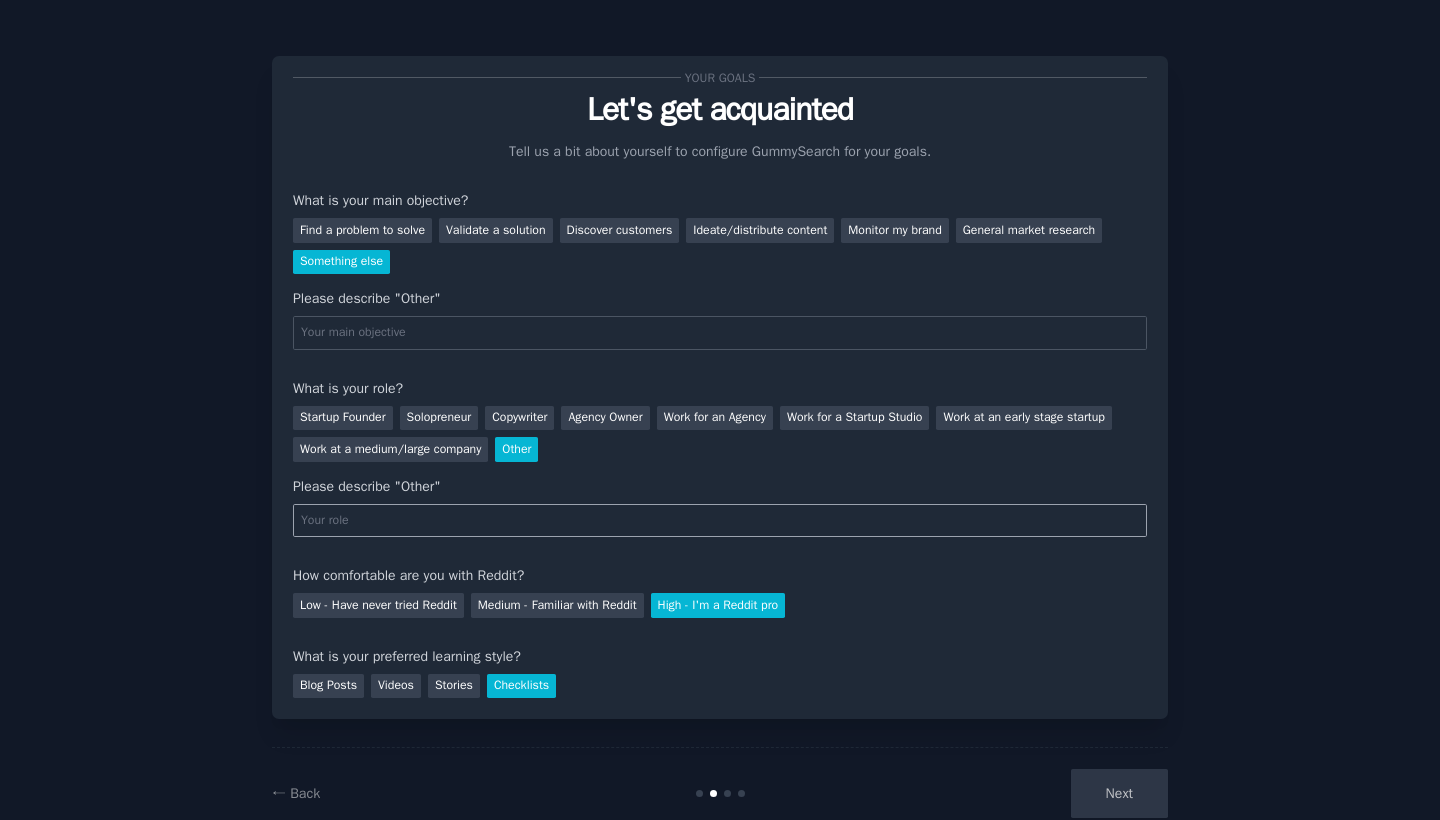 click at bounding box center (720, 521) 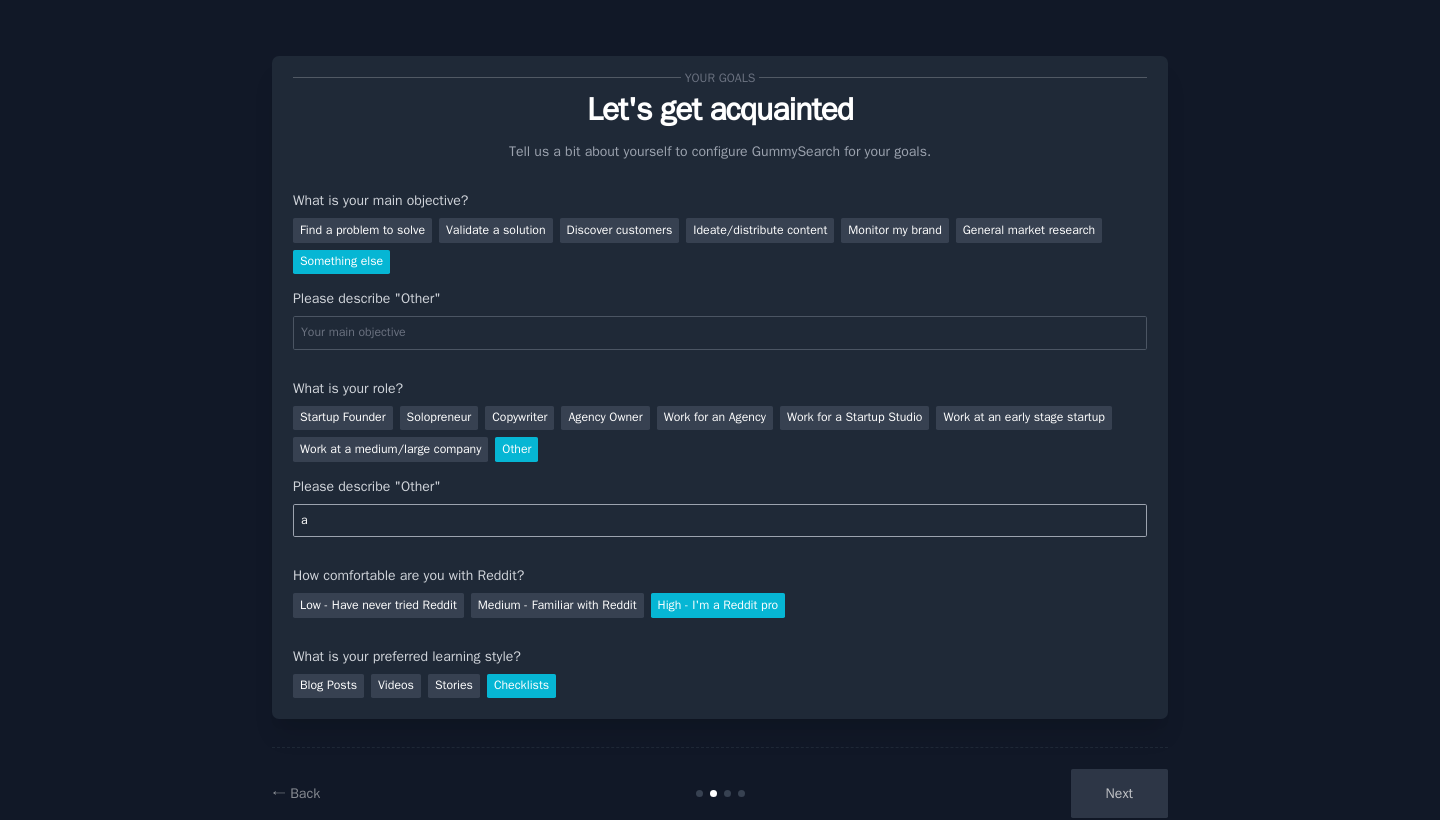 type on "a" 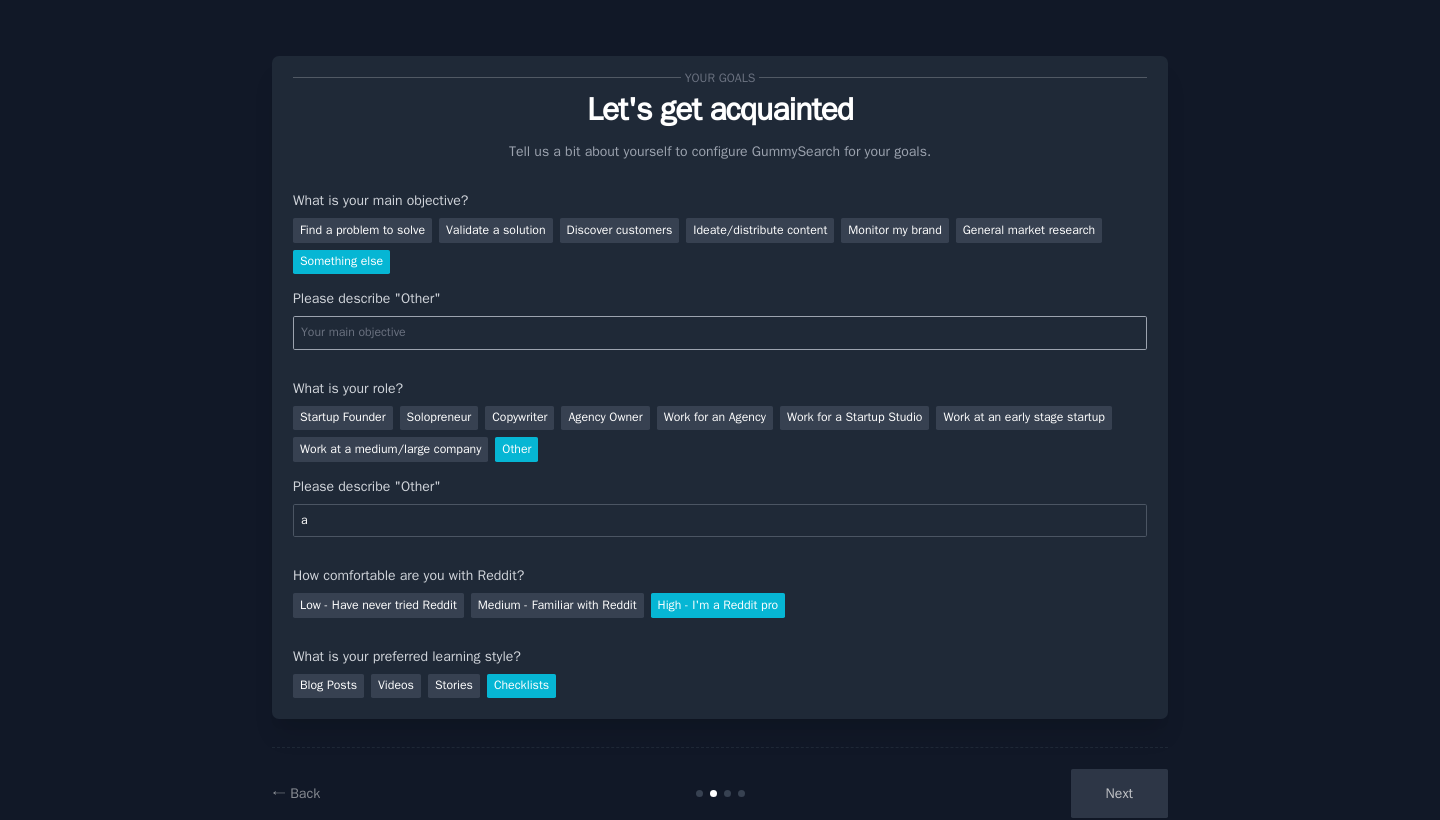 click at bounding box center (720, 333) 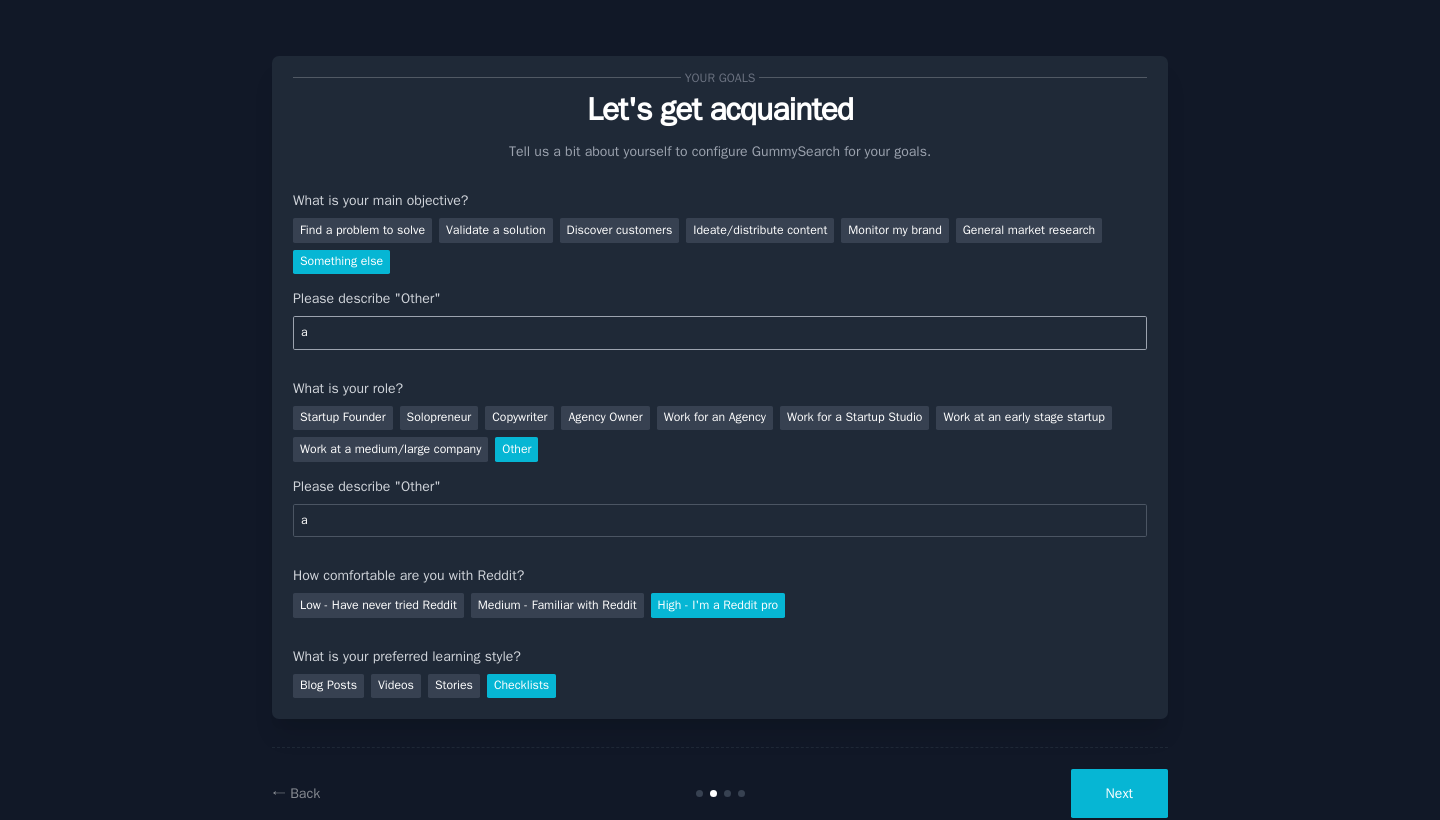 type on "a" 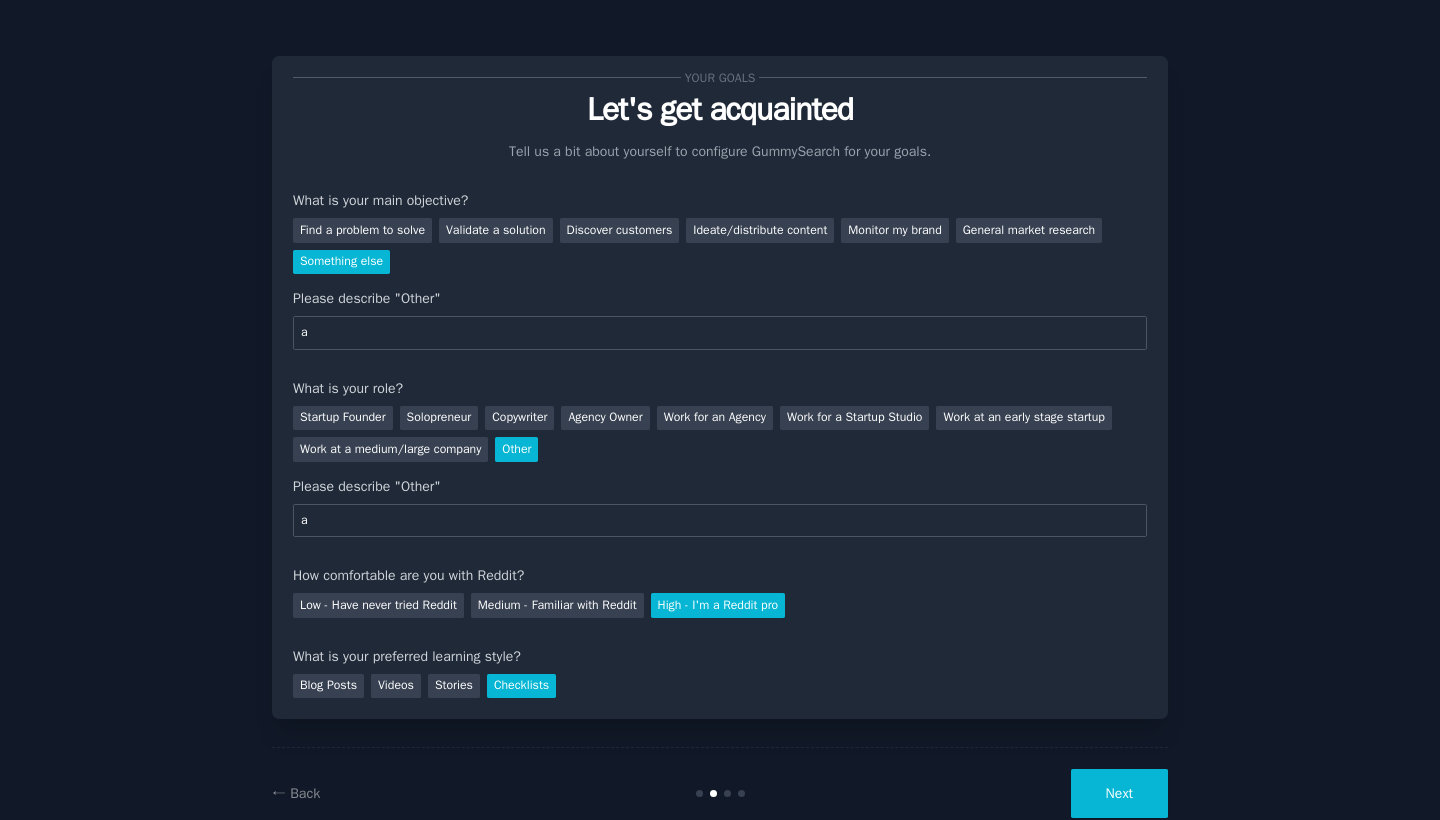 click on "Next" at bounding box center [1119, 793] 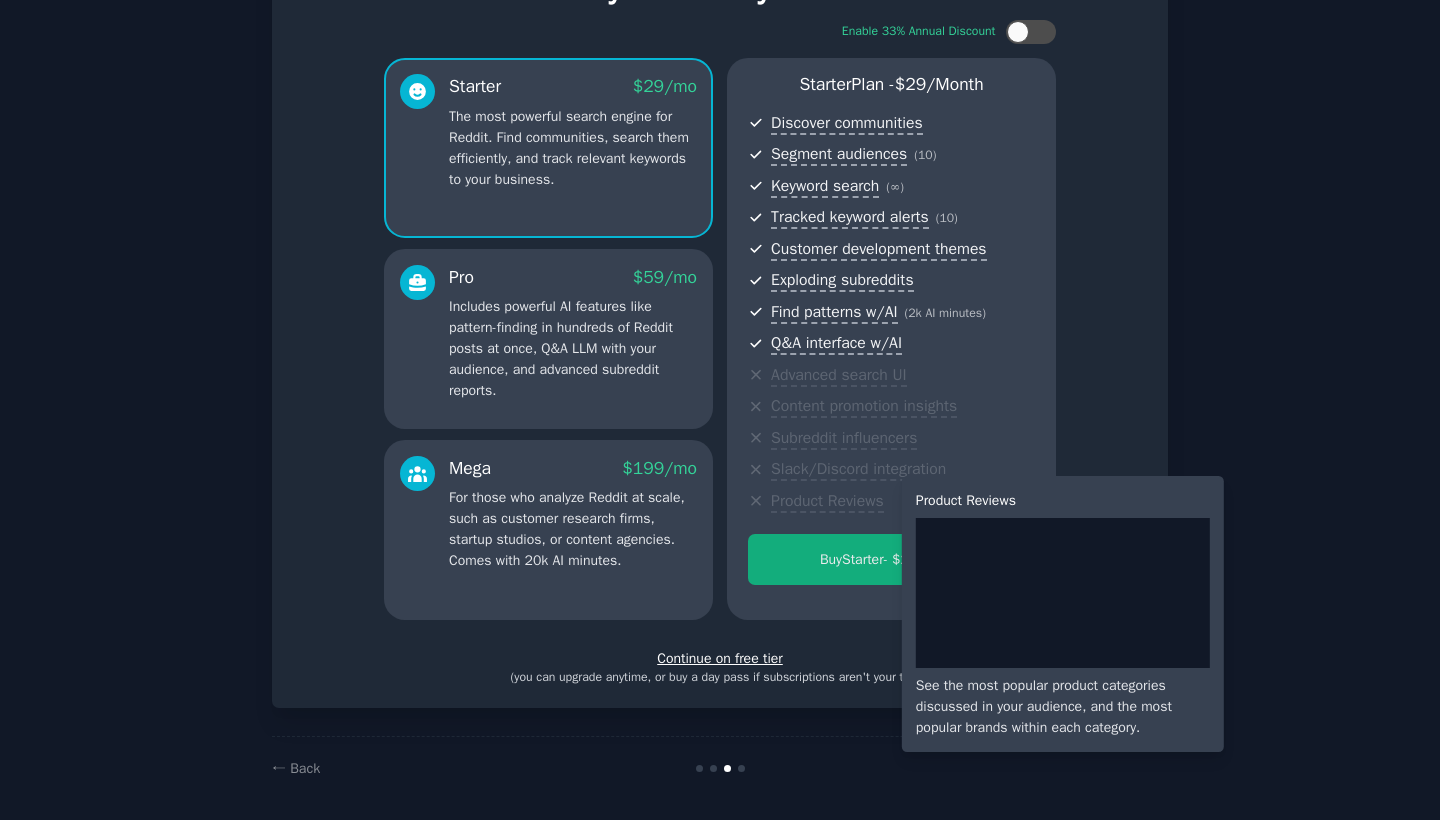 scroll, scrollTop: 121, scrollLeft: 0, axis: vertical 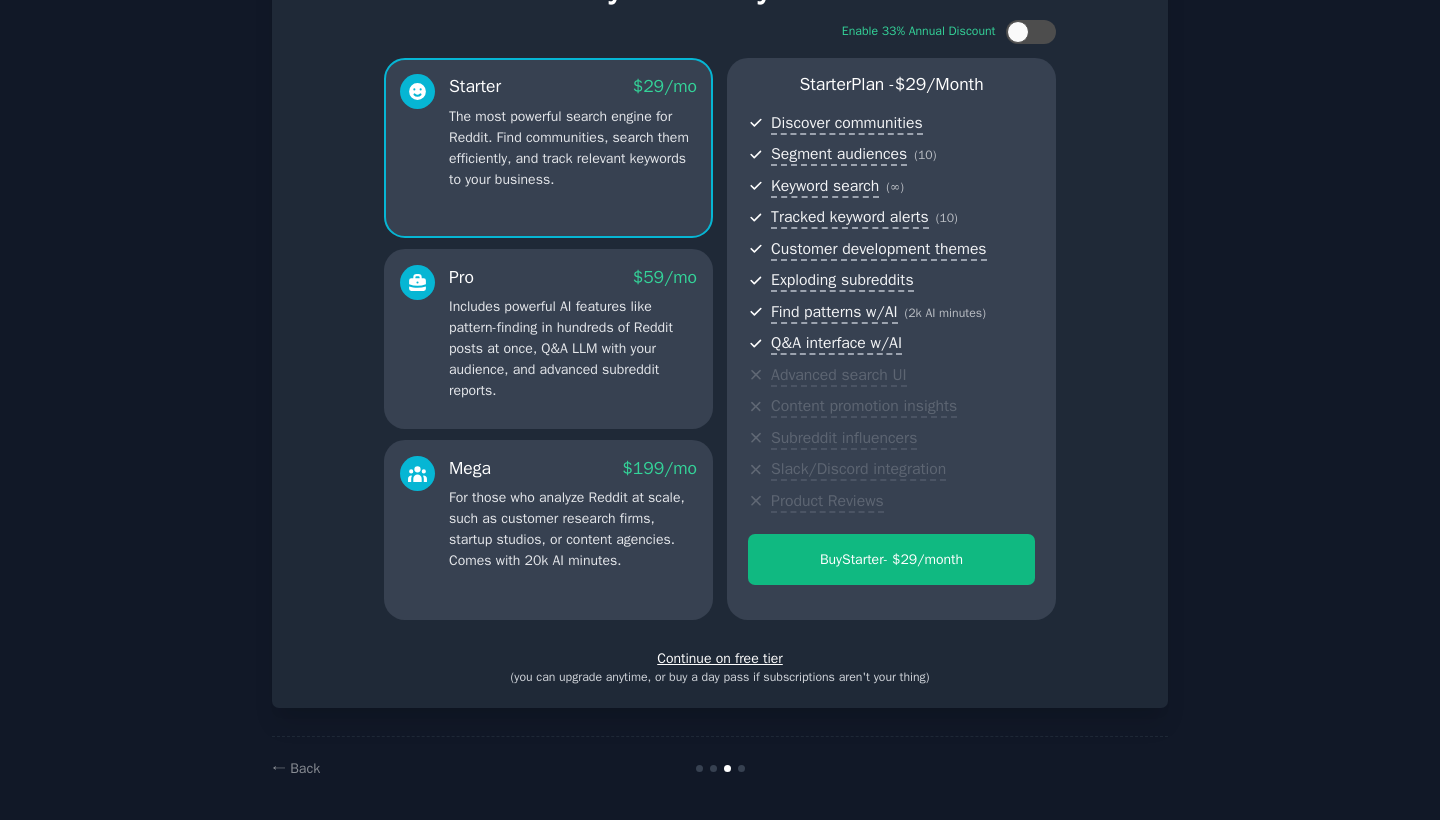 click on "Continue on free tier" at bounding box center (720, 658) 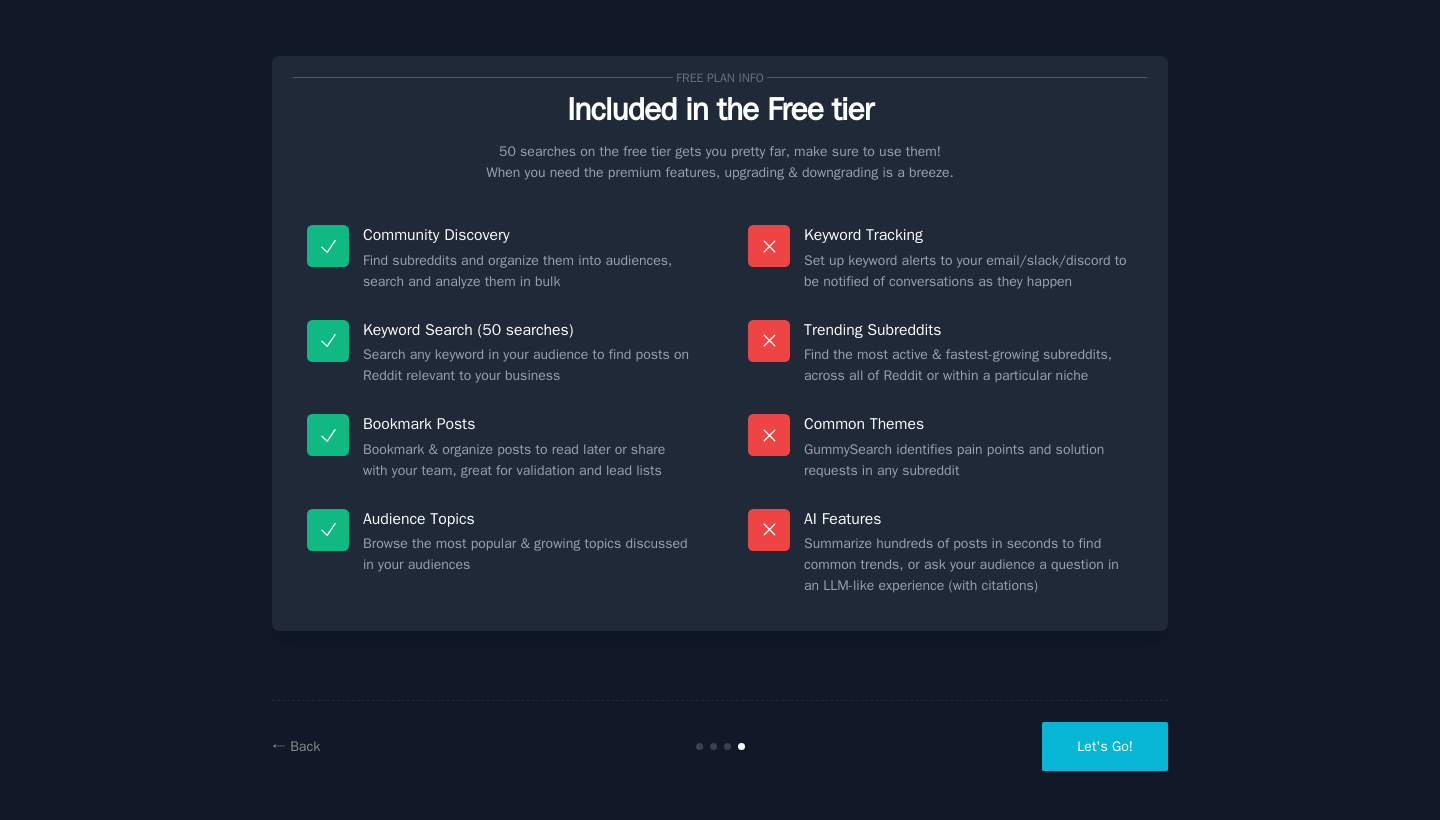 scroll, scrollTop: 0, scrollLeft: 0, axis: both 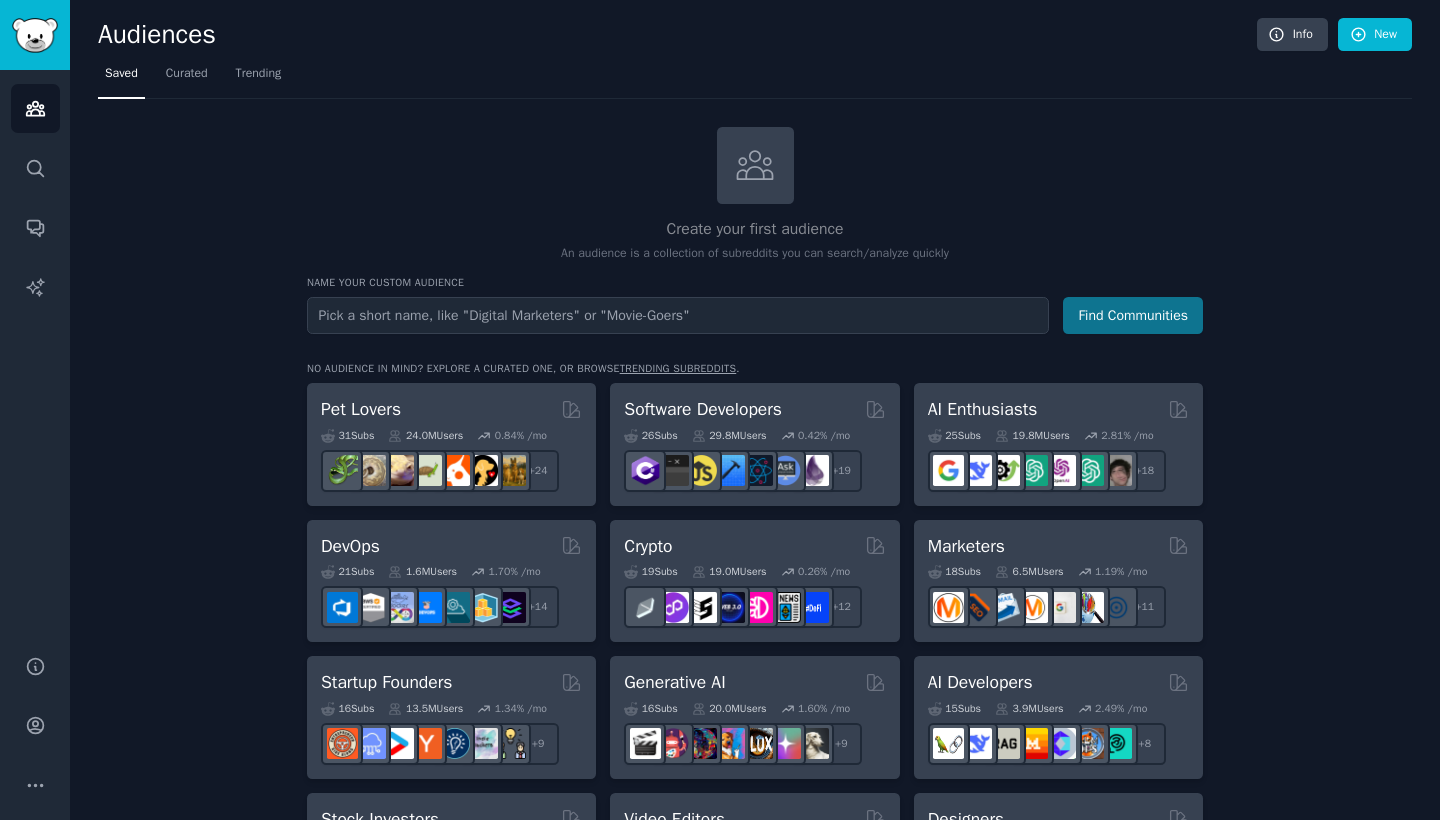 click on "Find Communities" at bounding box center (1133, 315) 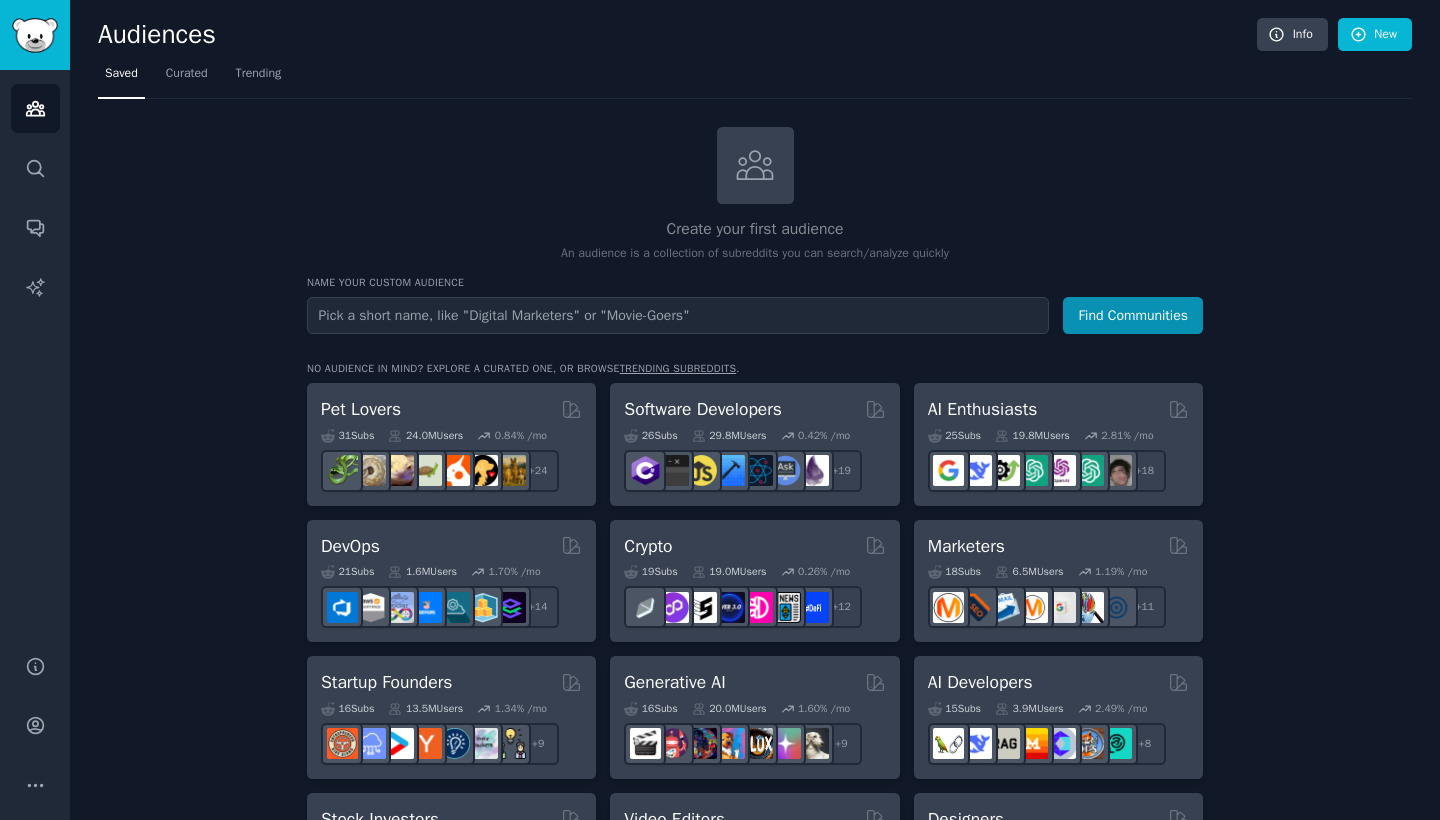 click on "Create your first audience An audience is a collection of subreddits you can search/analyze quickly Name your custom audience Audience Name Find Communities No audience in mind? Explore a curated one, or browse  trending subreddits . Pet Lovers 31  Sub s 24.0M  Users 0.84 % /mo + 24 Software Developers 26  Sub s 29.8M  Users 0.42 % /mo + 19 AI Enthusiasts 25  Sub s 19.8M  Users 2.81 % /mo + 18 DevOps 21  Sub s 1.6M  Users 1.70 % /mo + 14 Crypto 19  Sub s 19.0M  Users 0.26 % /mo + 12 Marketers 18  Sub s 6.5M  Users 1.19 % /mo + 11 Startup Founders 16  Sub s 13.5M  Users 1.34 % /mo + 9 Generative AI 16  Sub s 20.0M  Users 1.60 % /mo + 9 AI Developers 15  Sub s 3.9M  Users 2.49 % /mo r/llmops + 8 Stock Investors 15  Sub s 28.3M  Users 0.49 % /mo + 8 Video Editors 15  Sub s 2.3M  Users 1.59 % /mo + 8 Designers 13  Sub s 9.7M  Users 0.25 % /mo + 6 Data Scientists 13  Sub s 7.6M  Users 0.58 % /mo + 6 Fitness Enthusiasts 12  Sub s 31.1M  Users 0.24 % /mo + 5 Gardeners 11  Sub s 13.5M  Users 1.78 % /mo + 4 11  Sub s" at bounding box center [755, 1190] 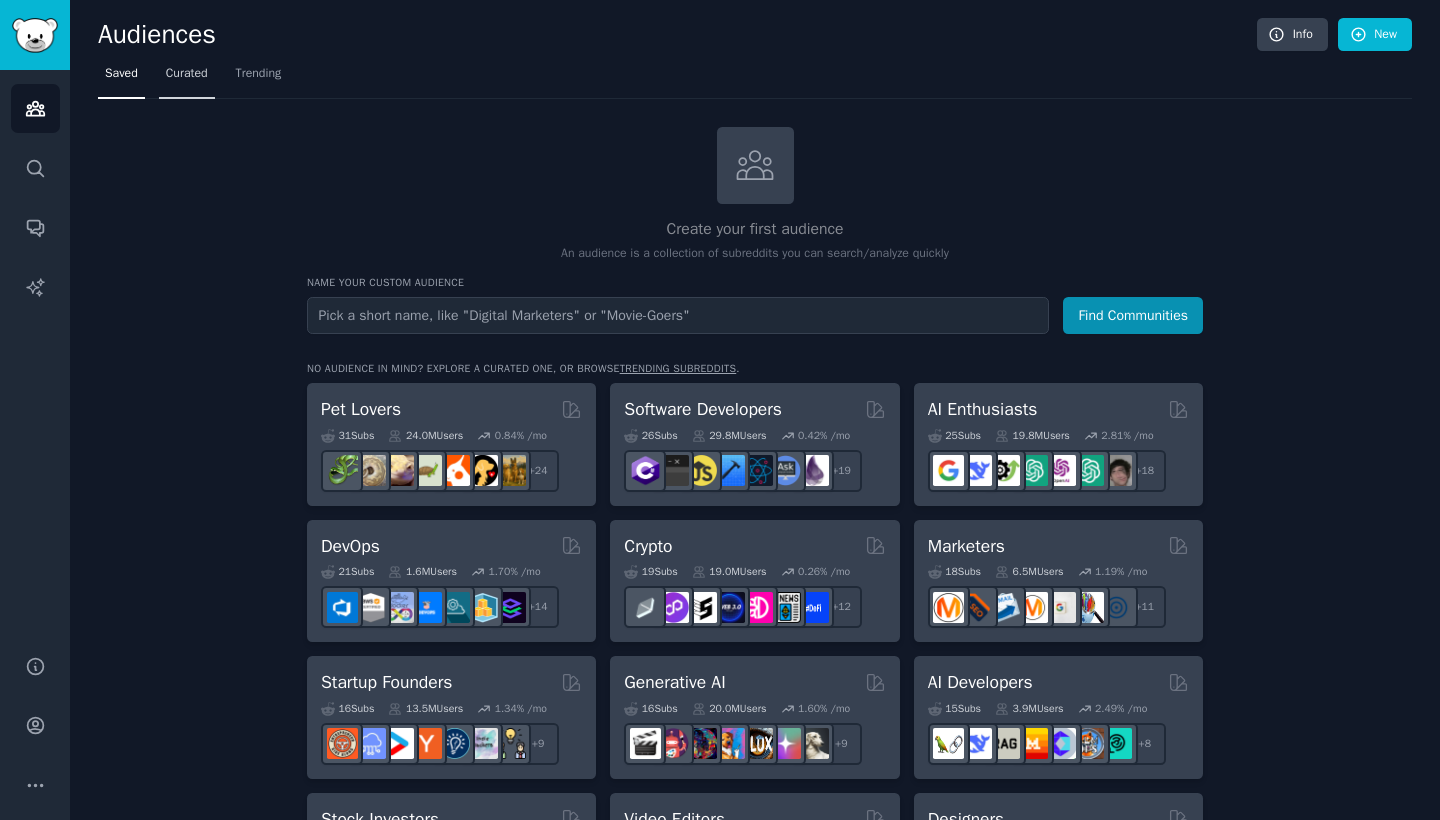 click on "Curated" at bounding box center [187, 78] 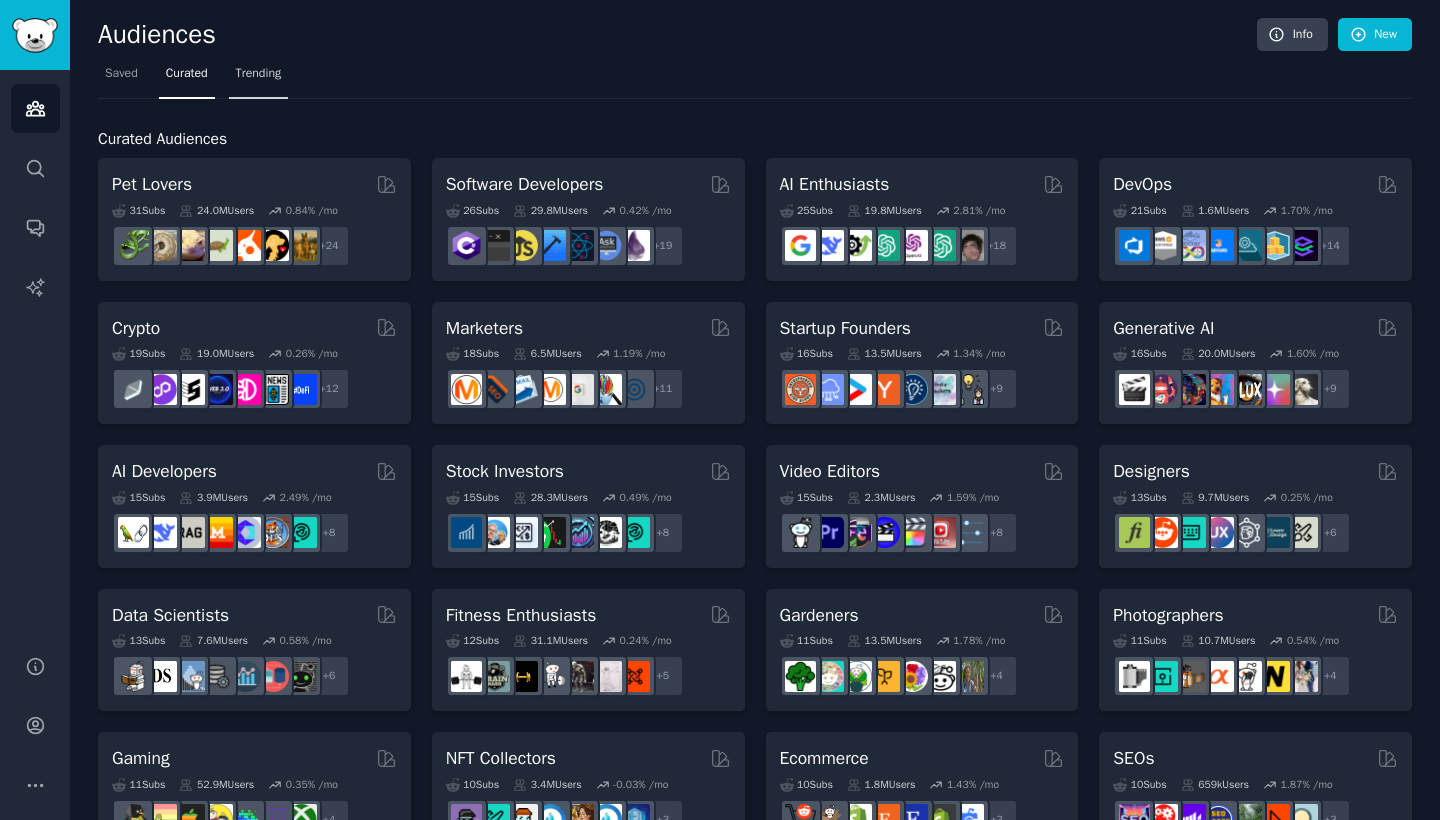 click on "Trending" at bounding box center [259, 74] 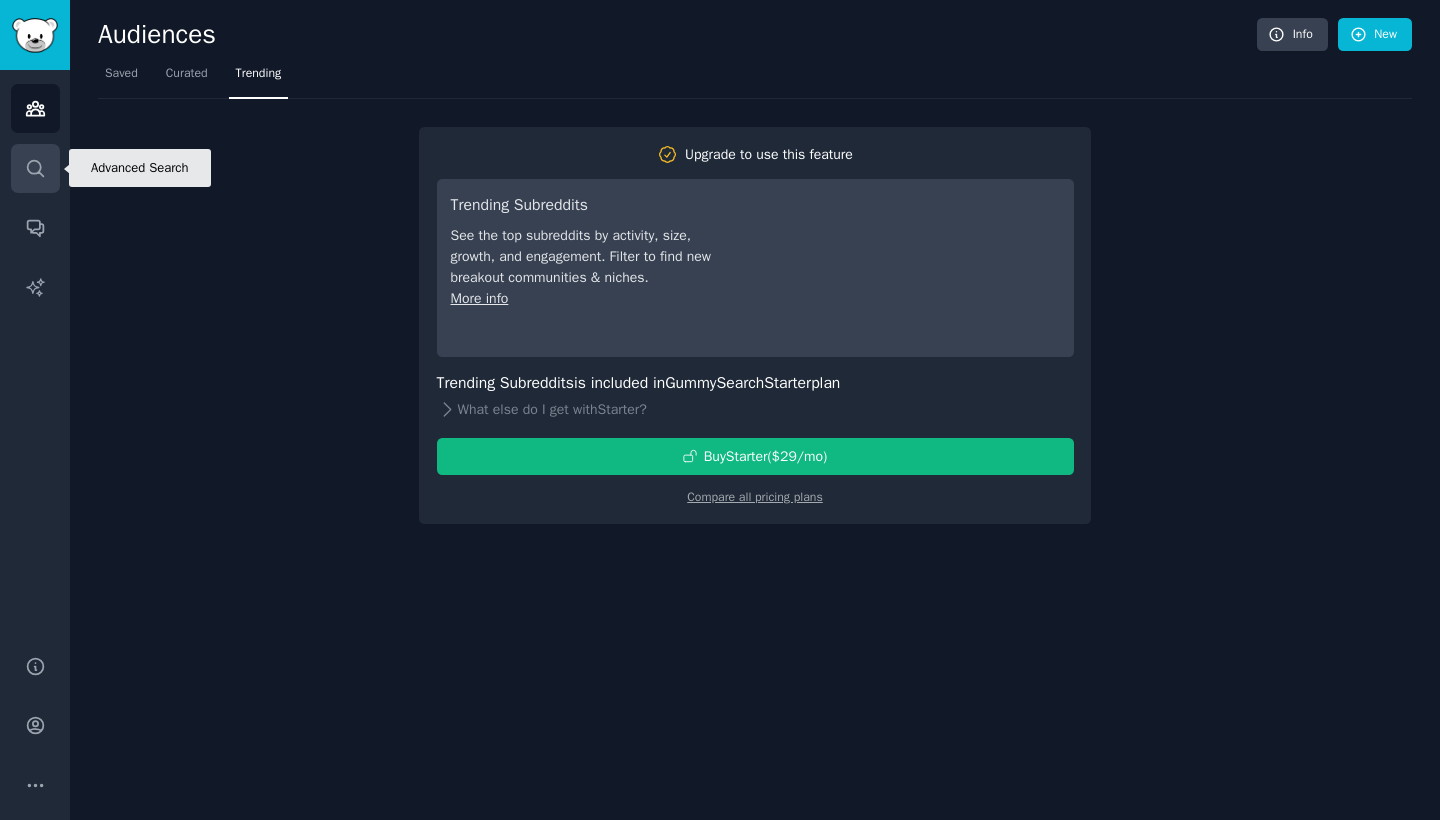 click on "Search" at bounding box center (35, 168) 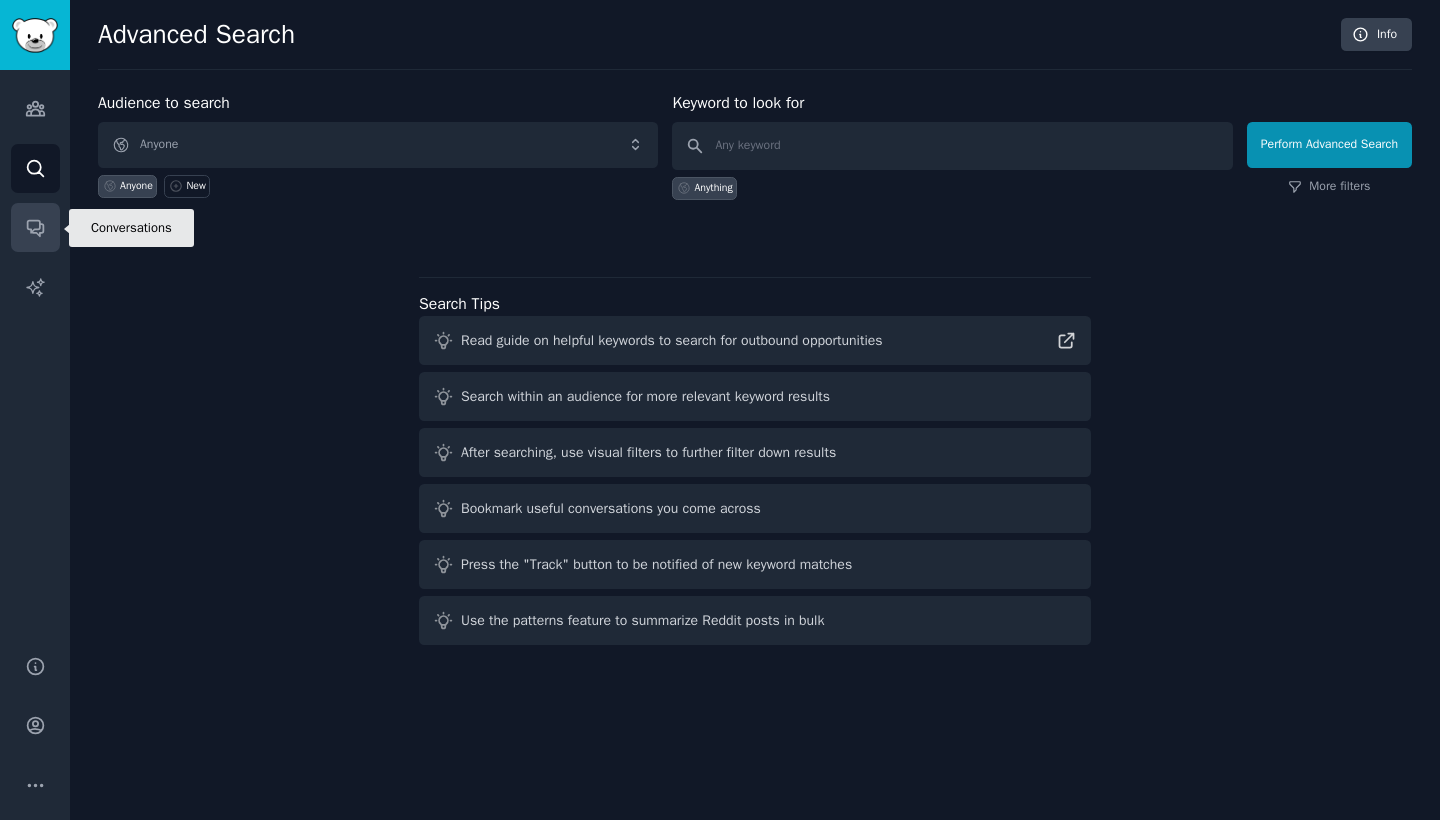 click on "Conversations" at bounding box center (35, 227) 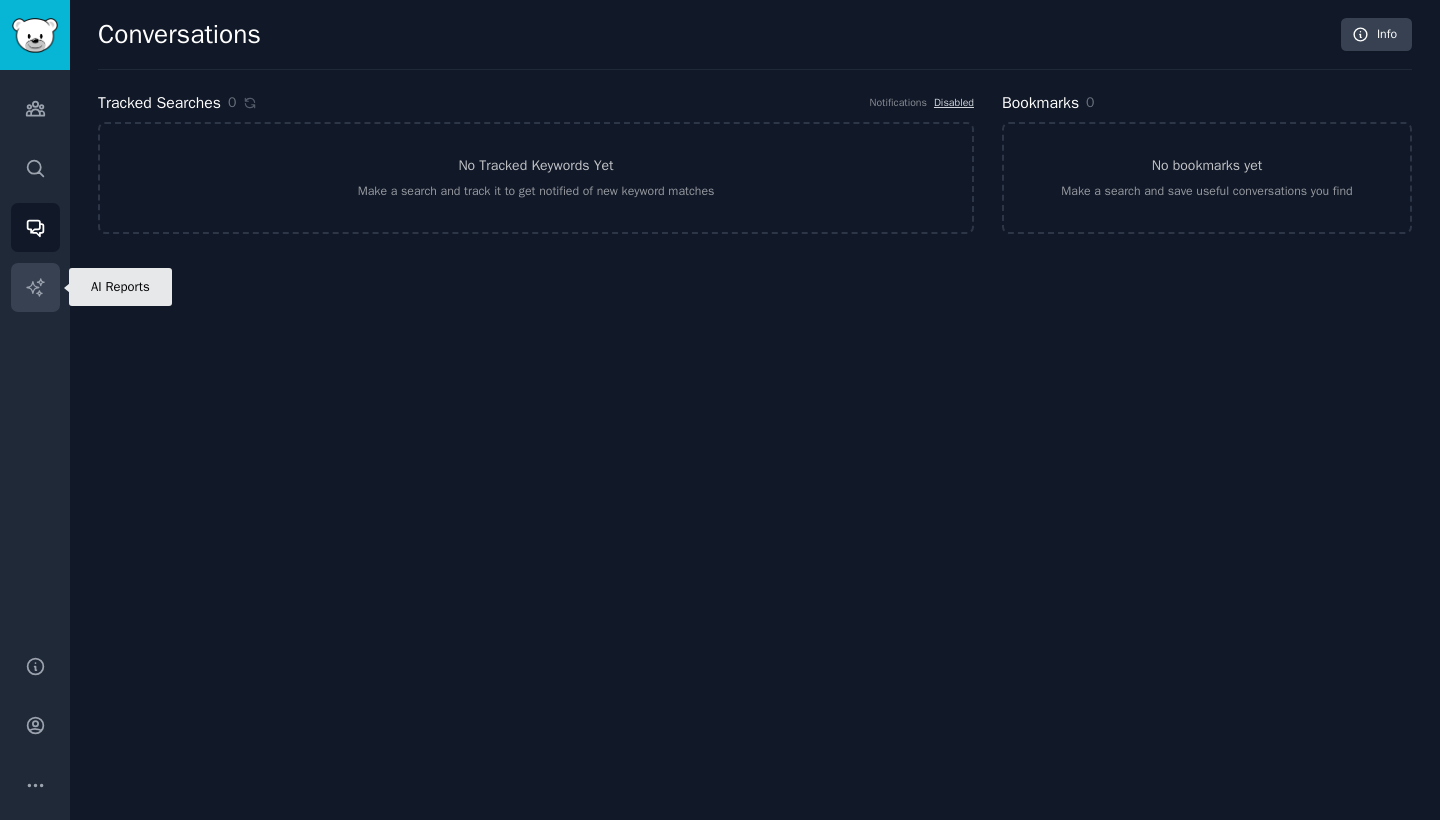 click 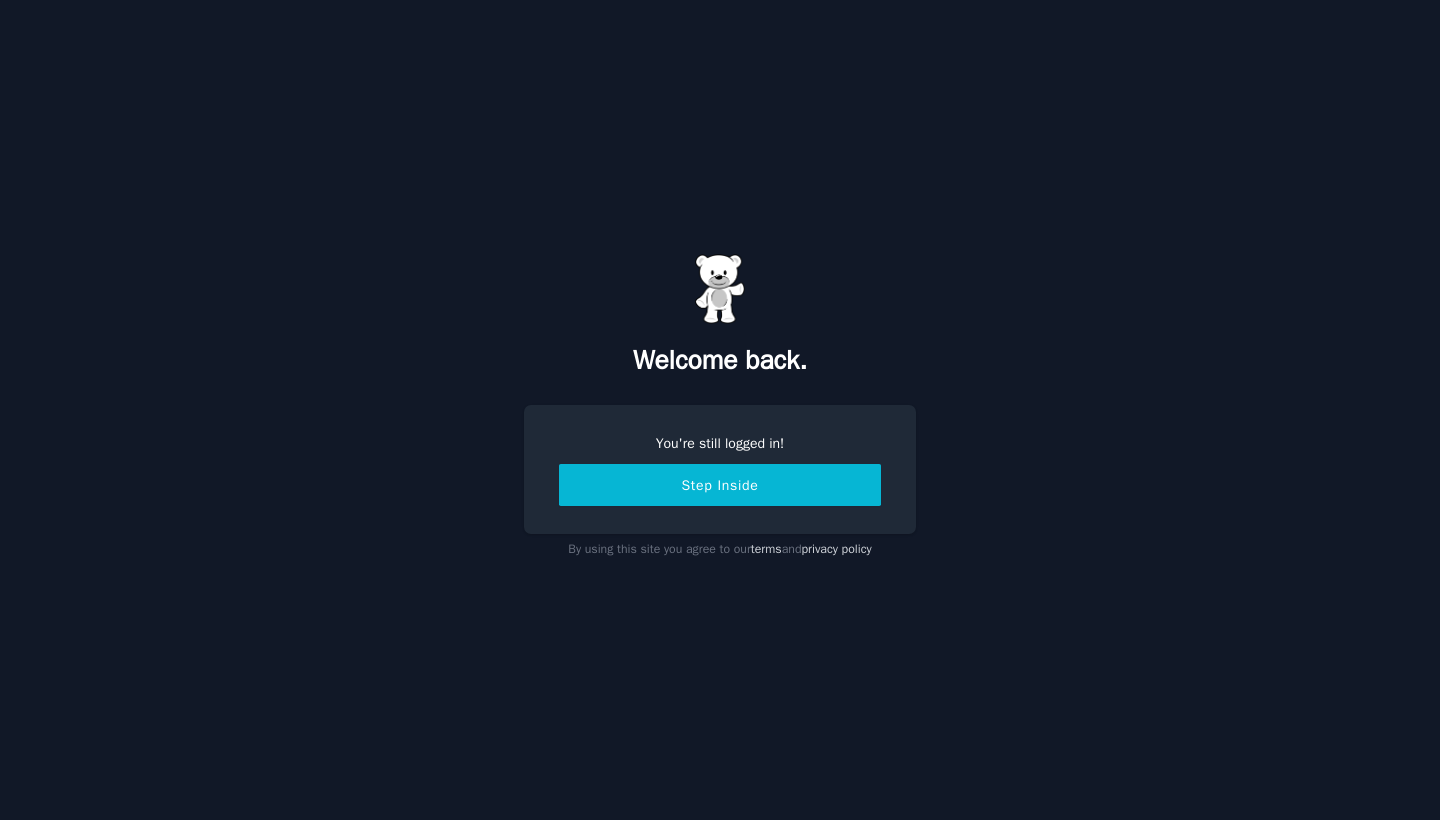 scroll, scrollTop: 0, scrollLeft: 0, axis: both 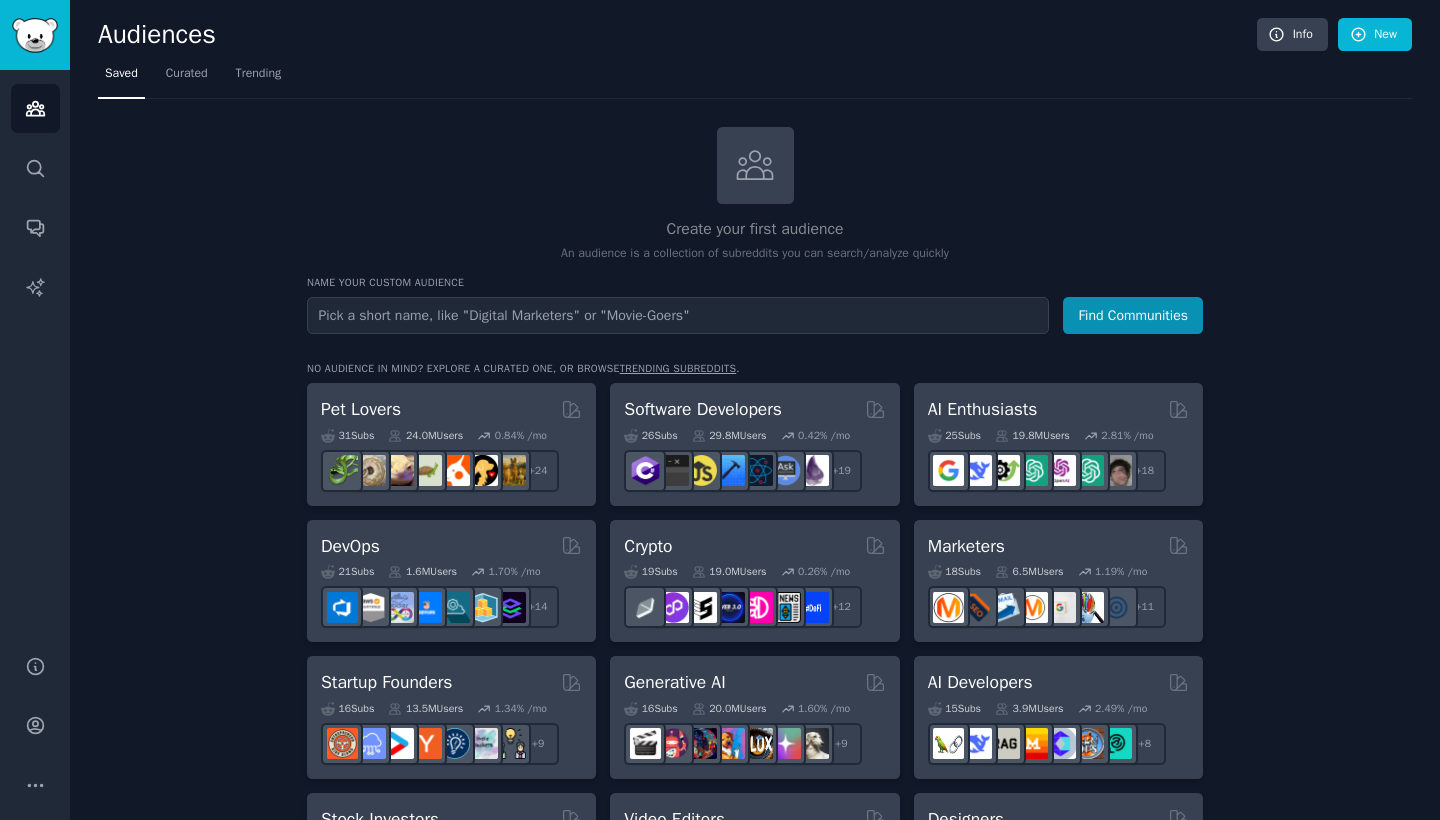 click on "Create your first audience An audience is a collection of subreddits you can search/analyze quickly Name your custom audience Audience Name Find Communities No audience in mind? Explore a curated one, or browse  trending subreddits . Pet Lovers 31  Sub s 24.0M  Users 0.84 % /mo + 24 Software Developers 26  Sub s 29.8M  Users 0.42 % /mo r/software + 19 AI Enthusiasts 25  Sub s 19.8M  Users 2.81 % /mo + 18 DevOps 21  Sub s 1.6M  Users 1.70 % /mo + 14 Crypto 19  Sub s 19.0M  Users 0.26 % /mo + 12 Marketers 18  Sub s 6.5M  Users 1.19 % /mo + 11 Startup Founders 16  Sub s 13.5M  Users 1.34 % /mo + 9 Generative AI 16  Sub s 20.0M  Users 1.60 % /mo + 9 AI Developers 15  Sub s 3.9M  Users 2.49 % /mo + 8 Stock Investors 15  Sub s 28.3M  Users 0.49 % /mo + 8 Video Editors 15  Sub s 2.3M  Users 1.59 % /mo + 8 Designers 13  Sub s 9.7M  Users 0.25 % /mo + 6 Data Scientists 13  Sub s 7.6M  Users 0.58 % /mo + 6 Fitness Enthusiasts 12  Sub s 31.1M  Users 0.24 % /mo + 5 Gardeners 11  Sub s 13.5M  Users 1.78 % /mo + 4 11  Sub" at bounding box center [755, 1204] 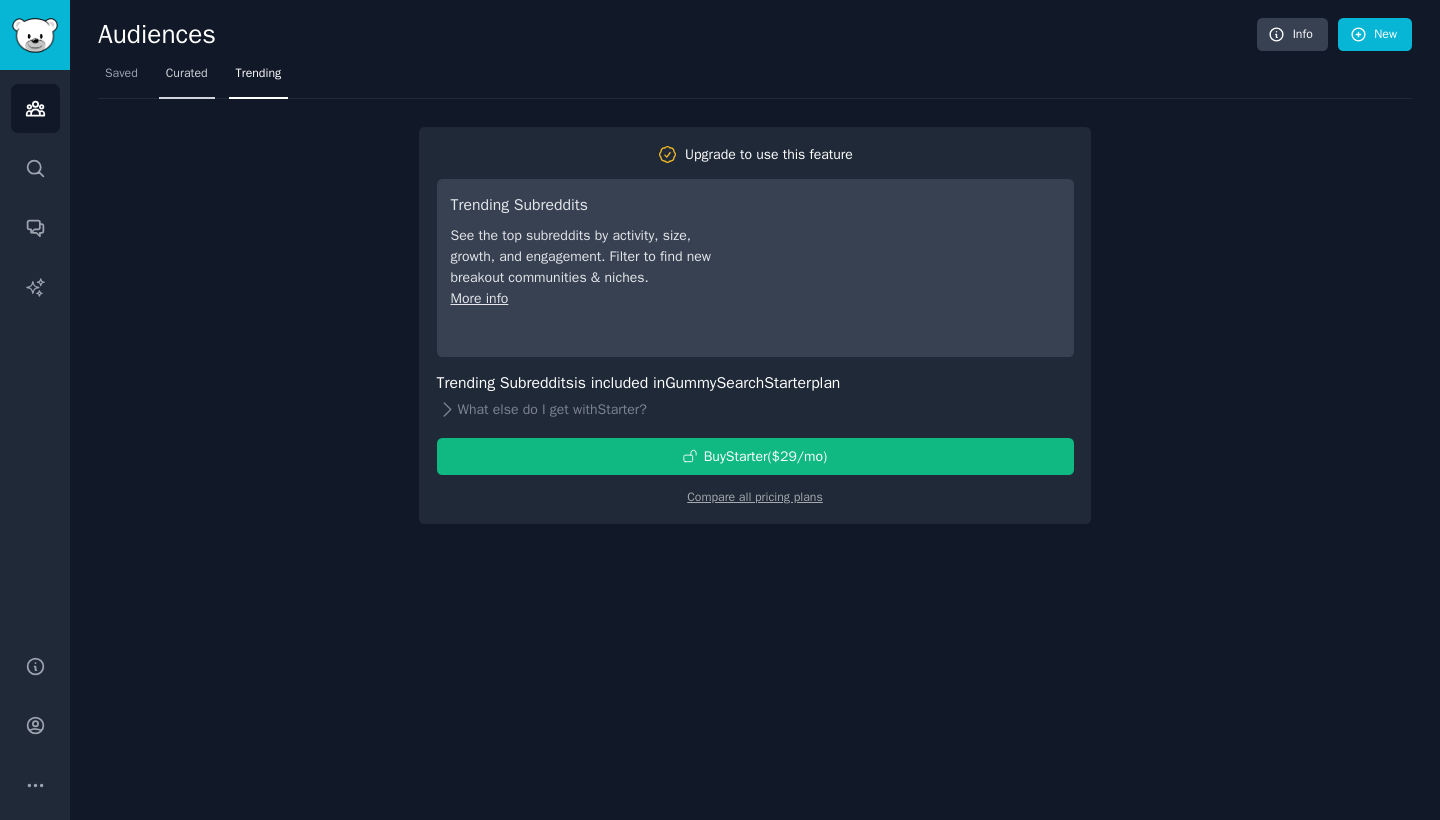 click on "Curated" at bounding box center (187, 74) 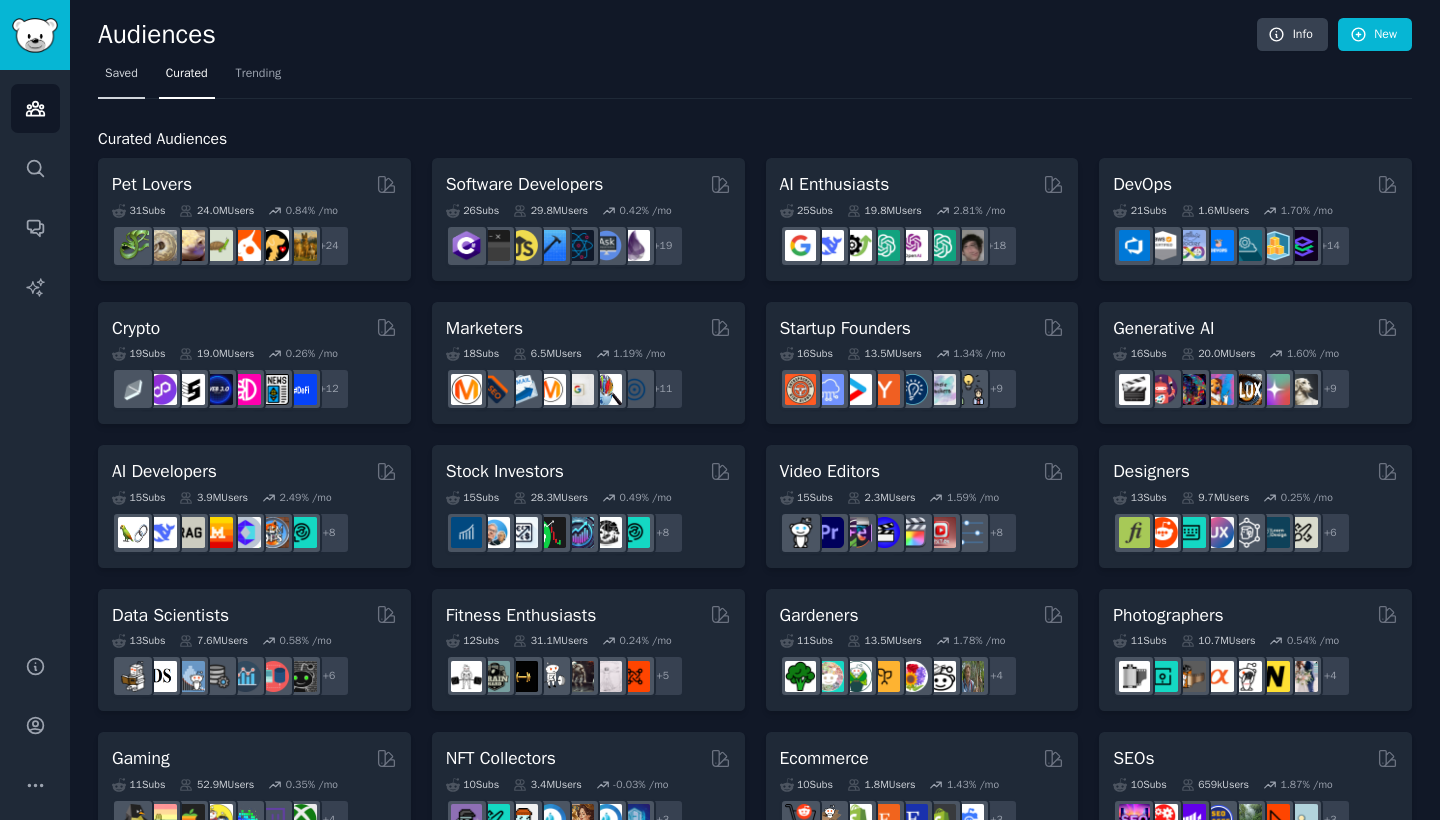 click on "Saved" at bounding box center [121, 74] 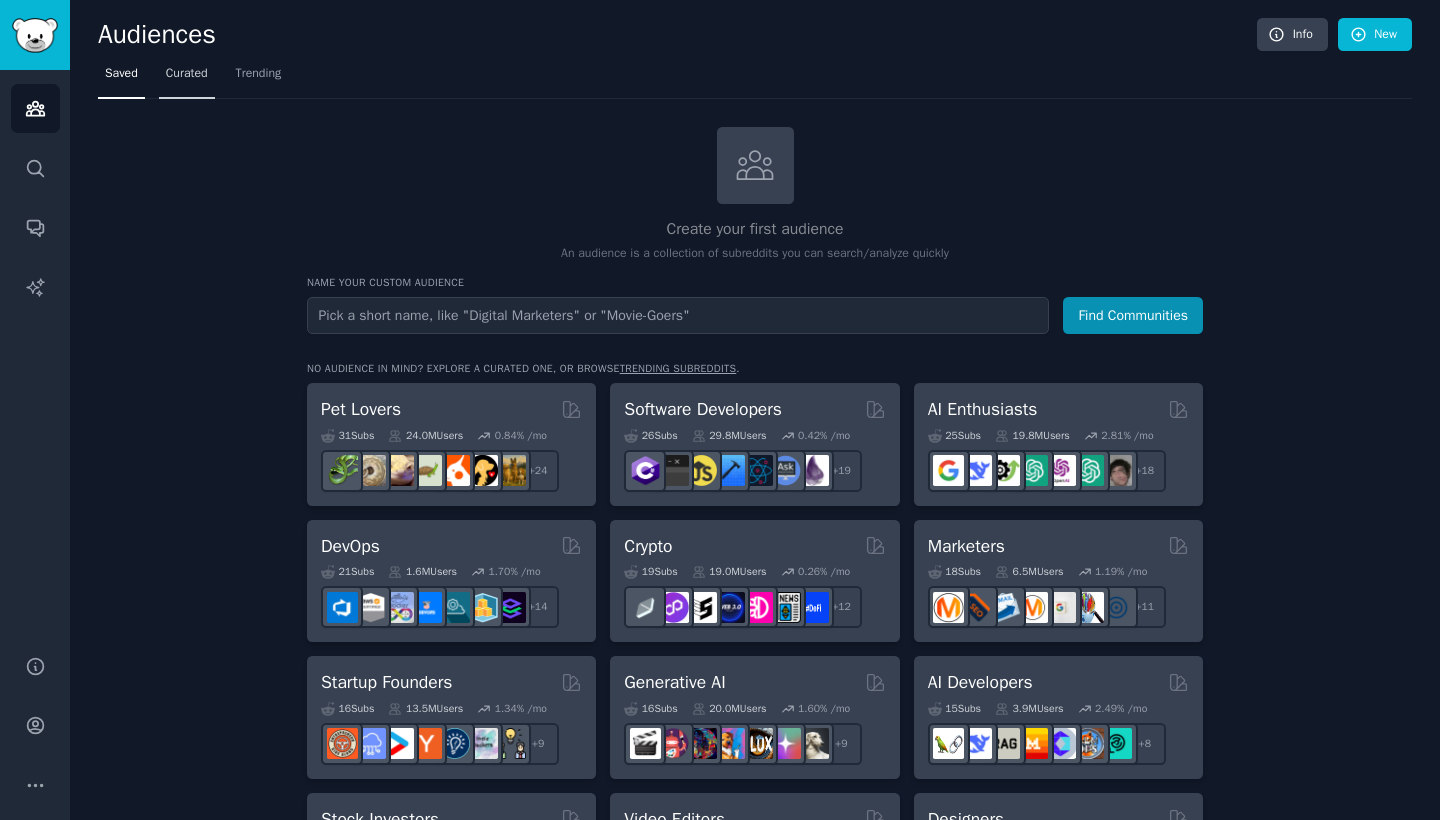 click on "Curated" at bounding box center [187, 74] 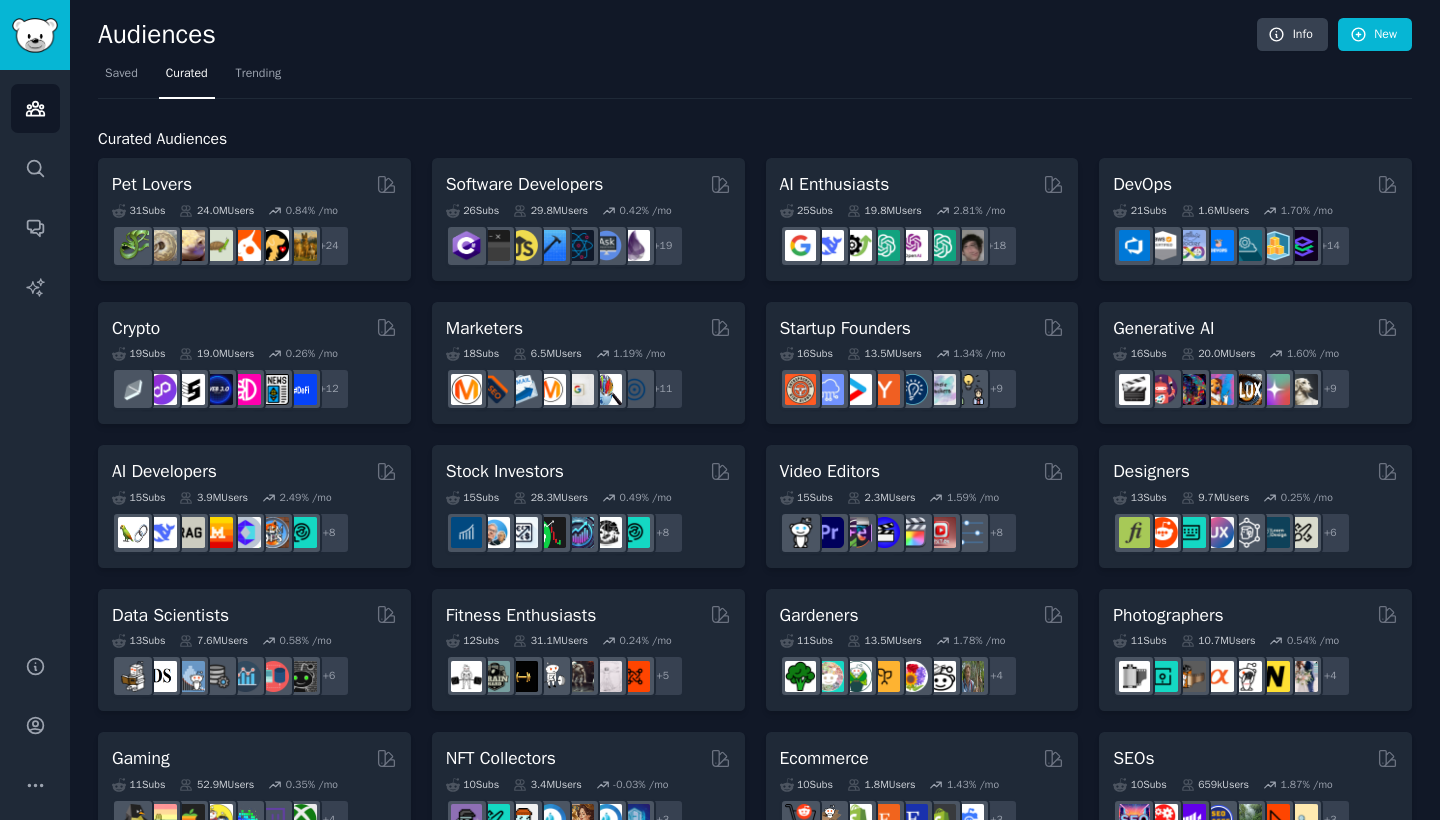 scroll, scrollTop: 0, scrollLeft: 0, axis: both 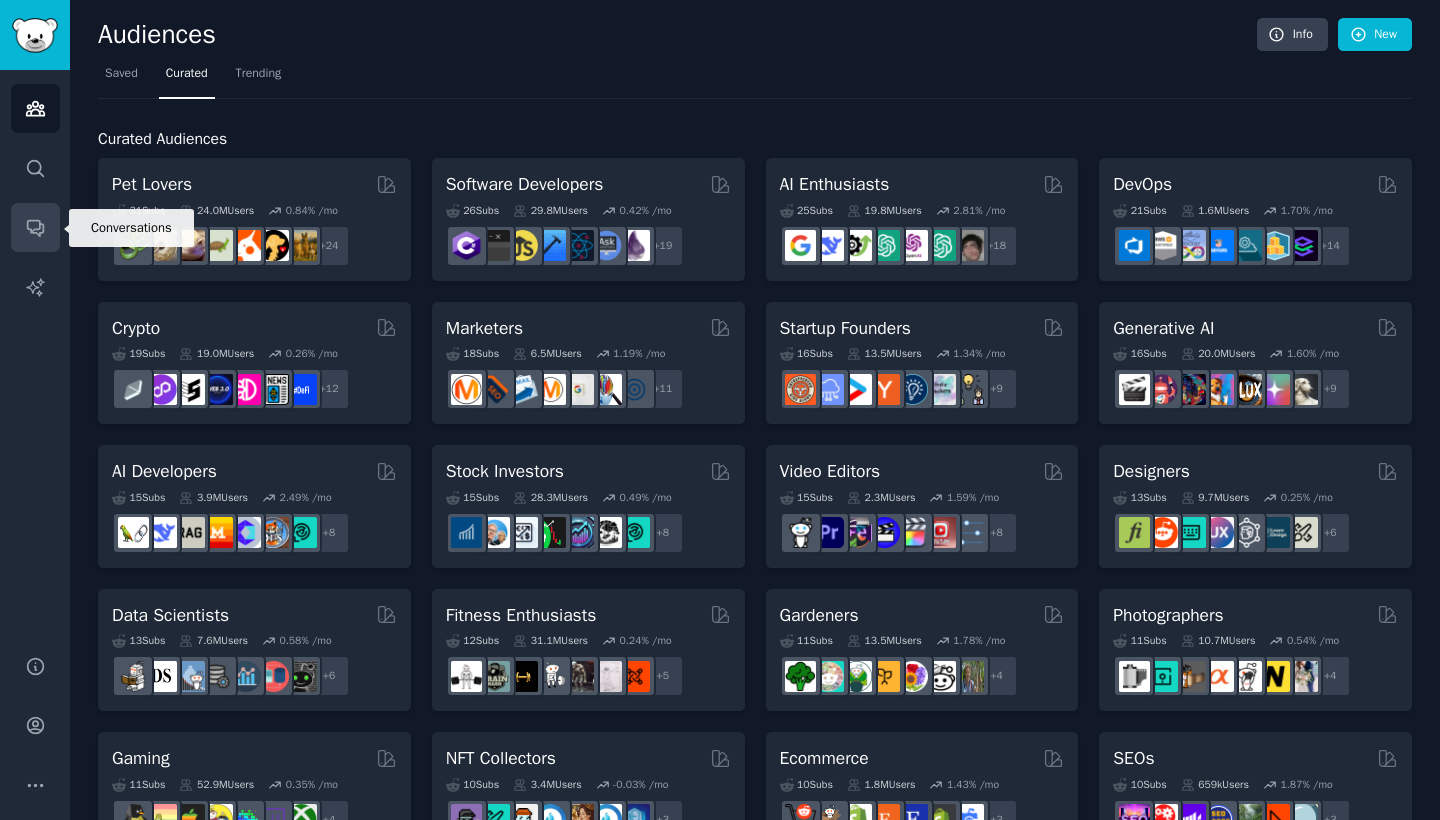 click on "Conversations" at bounding box center (35, 227) 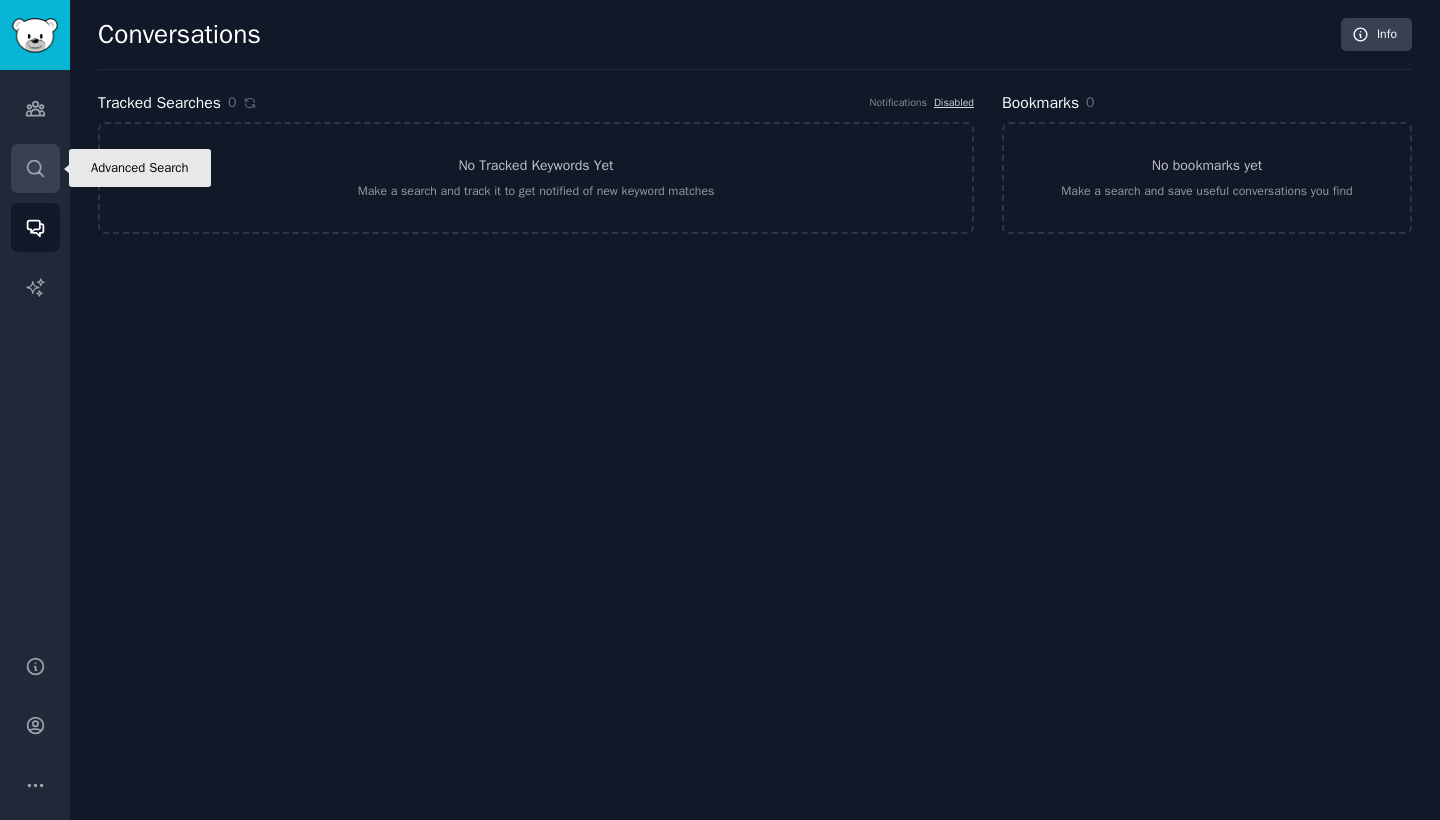 click on "Search" at bounding box center [35, 168] 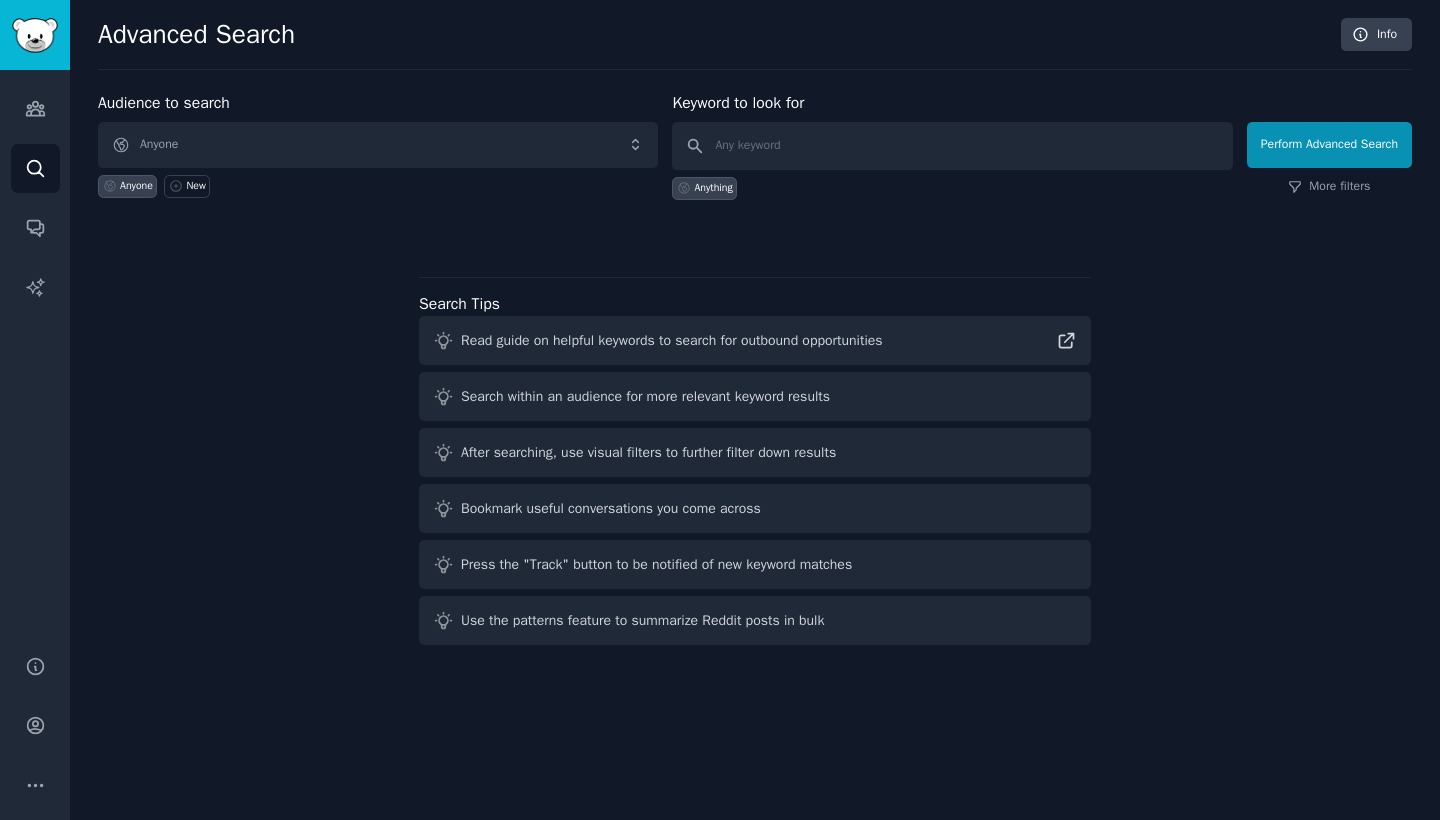 click on "Anyone" at bounding box center [378, 145] 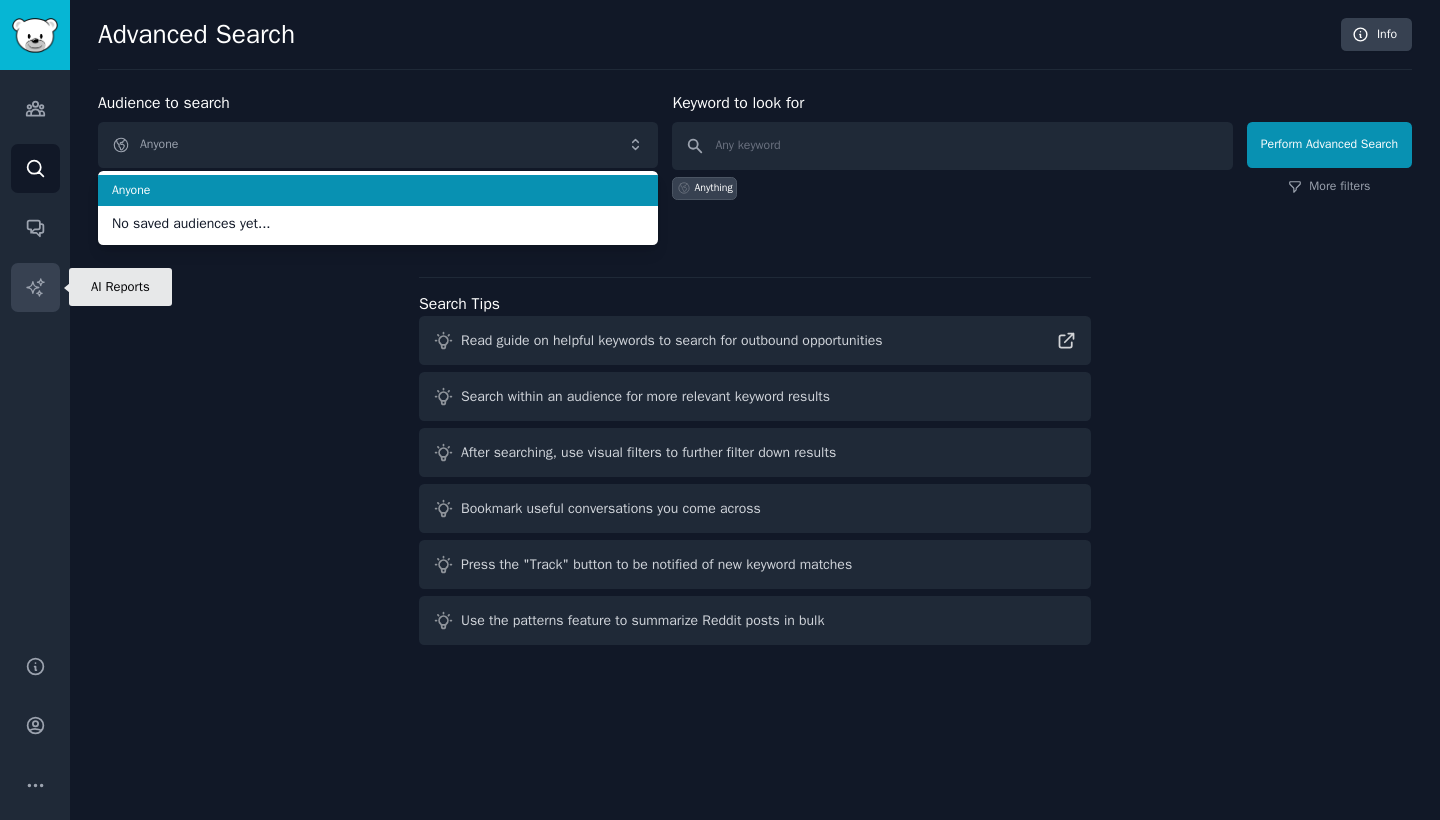 click 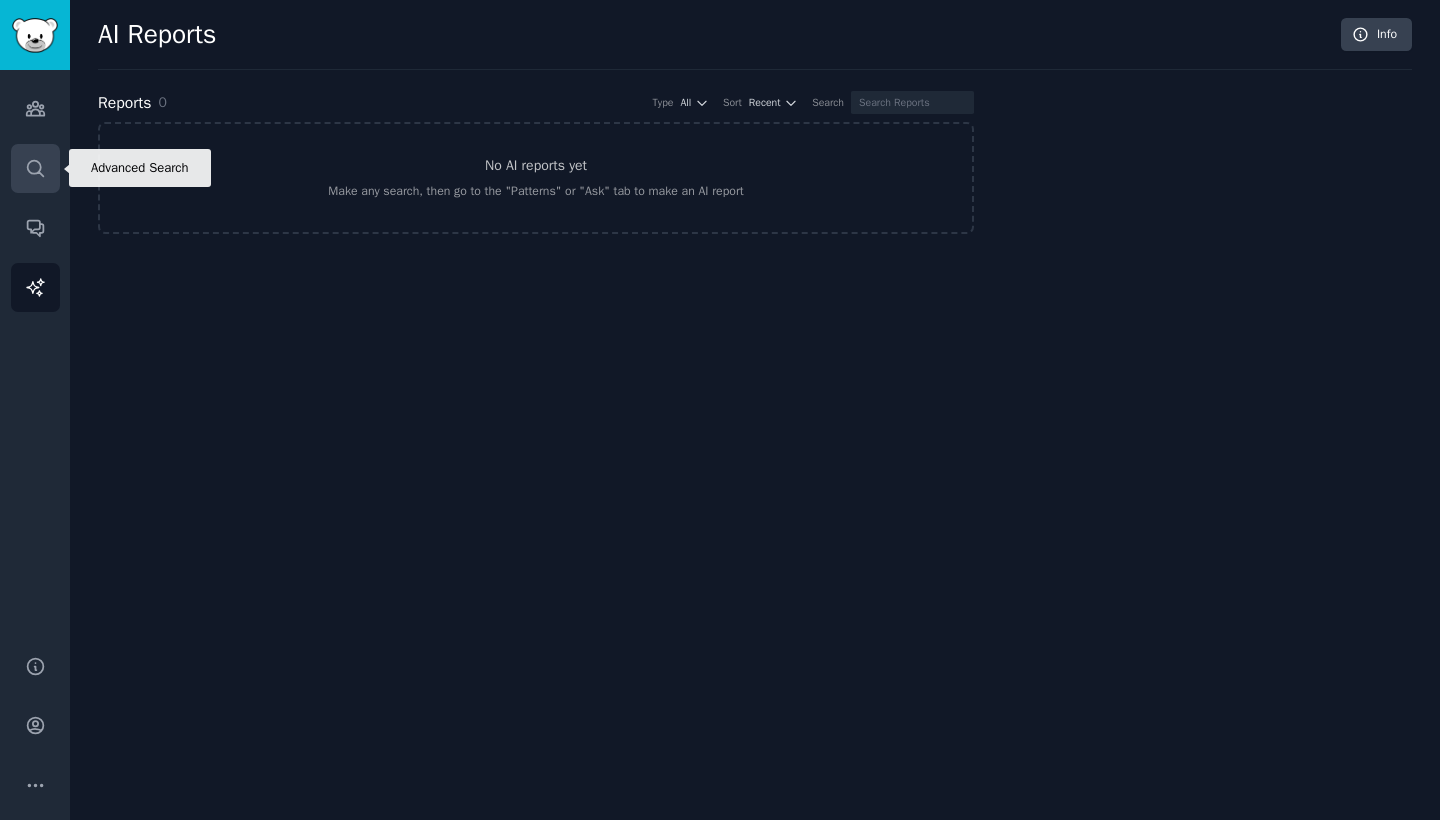click 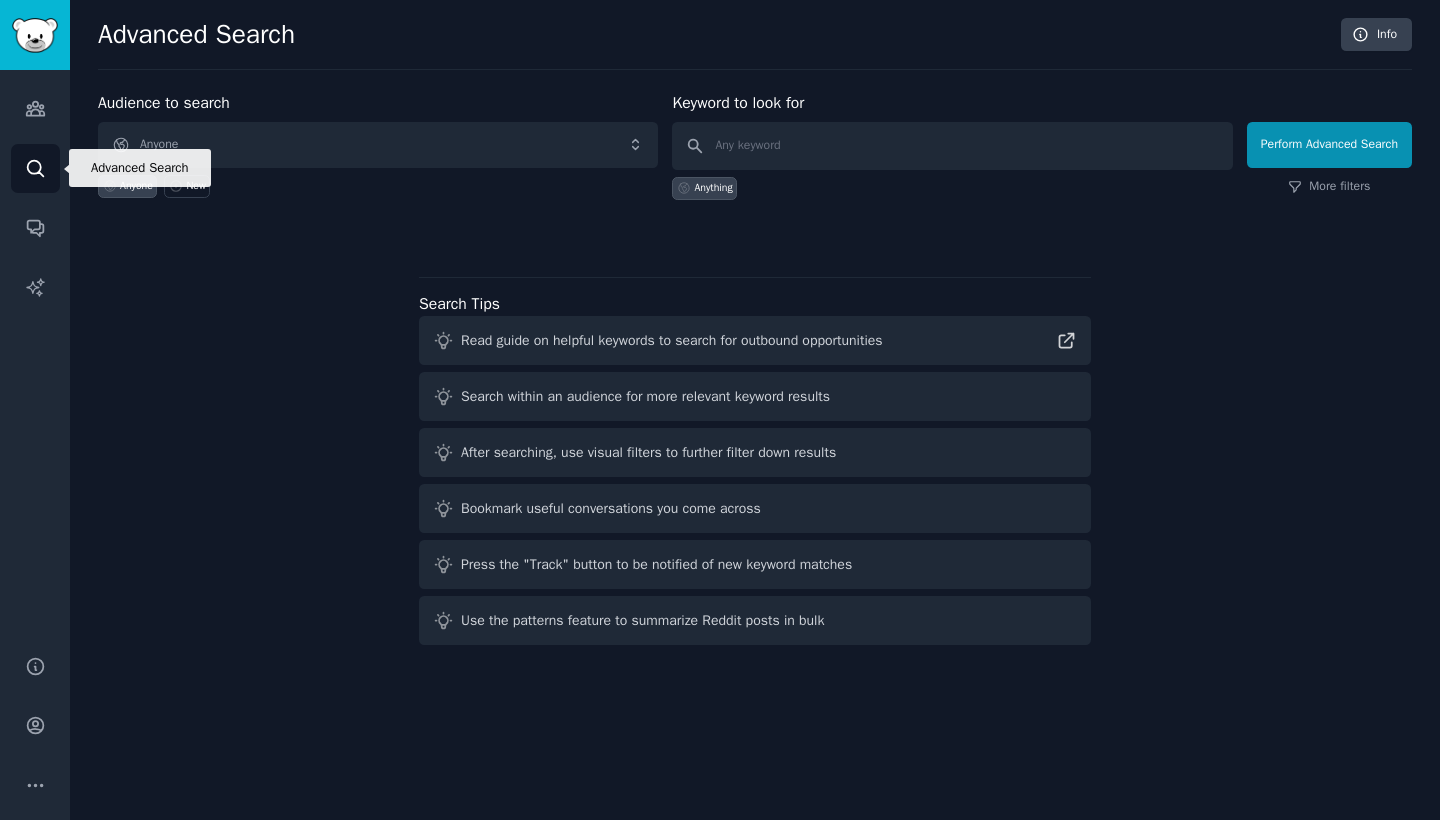 click on "Search" at bounding box center (35, 168) 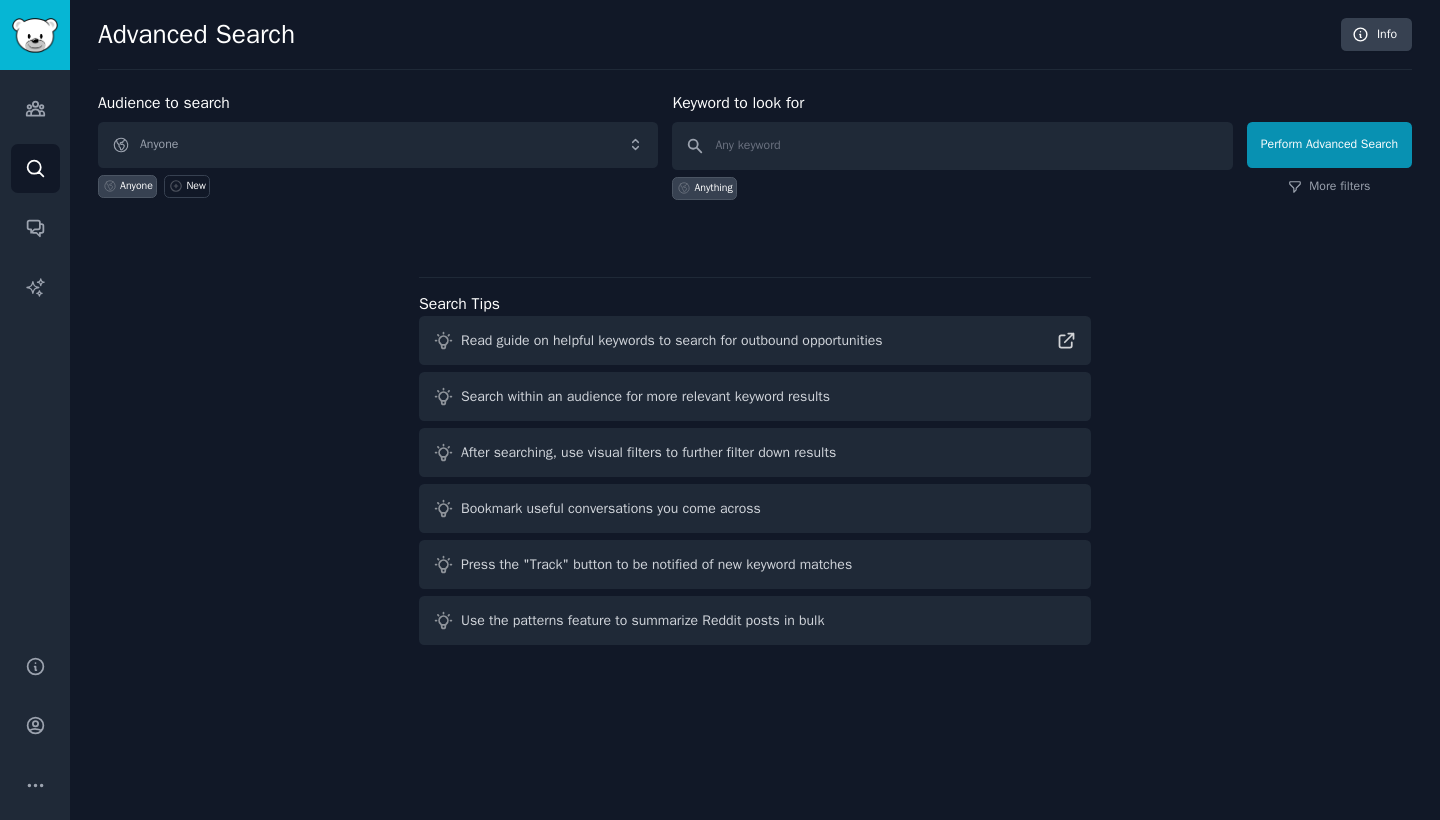 click at bounding box center [35, 35] 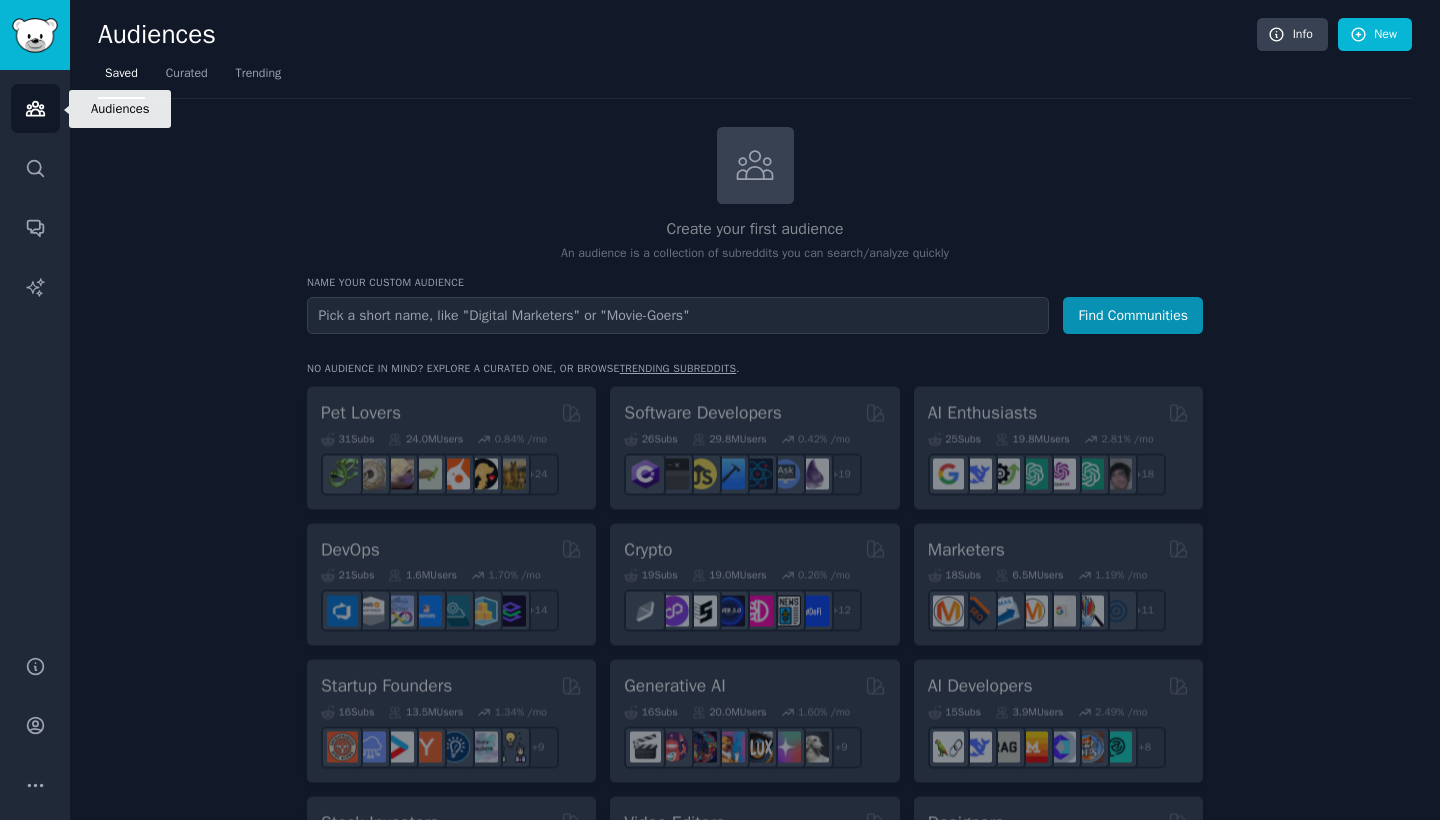 click 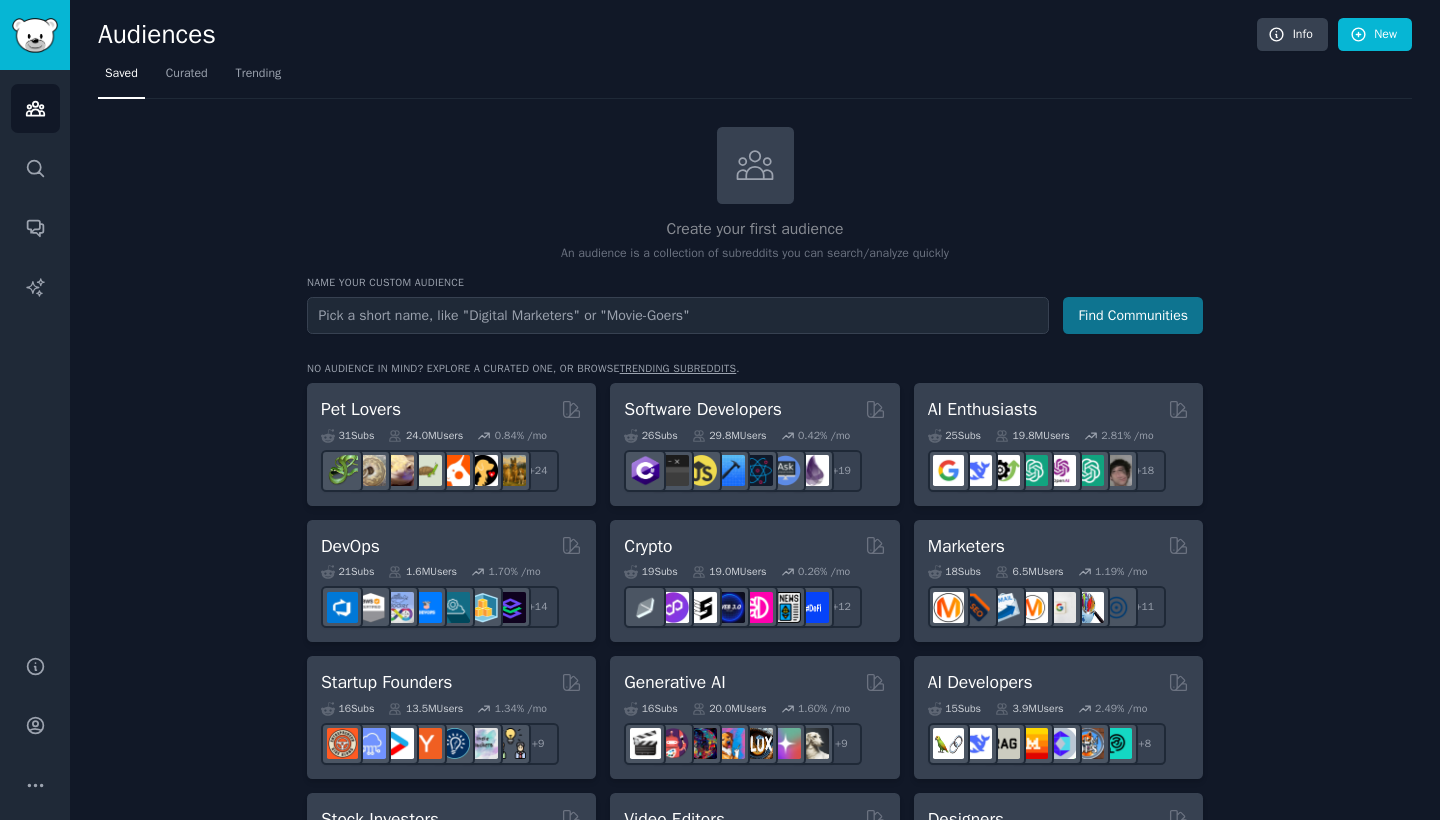 click on "Find Communities" at bounding box center [1133, 315] 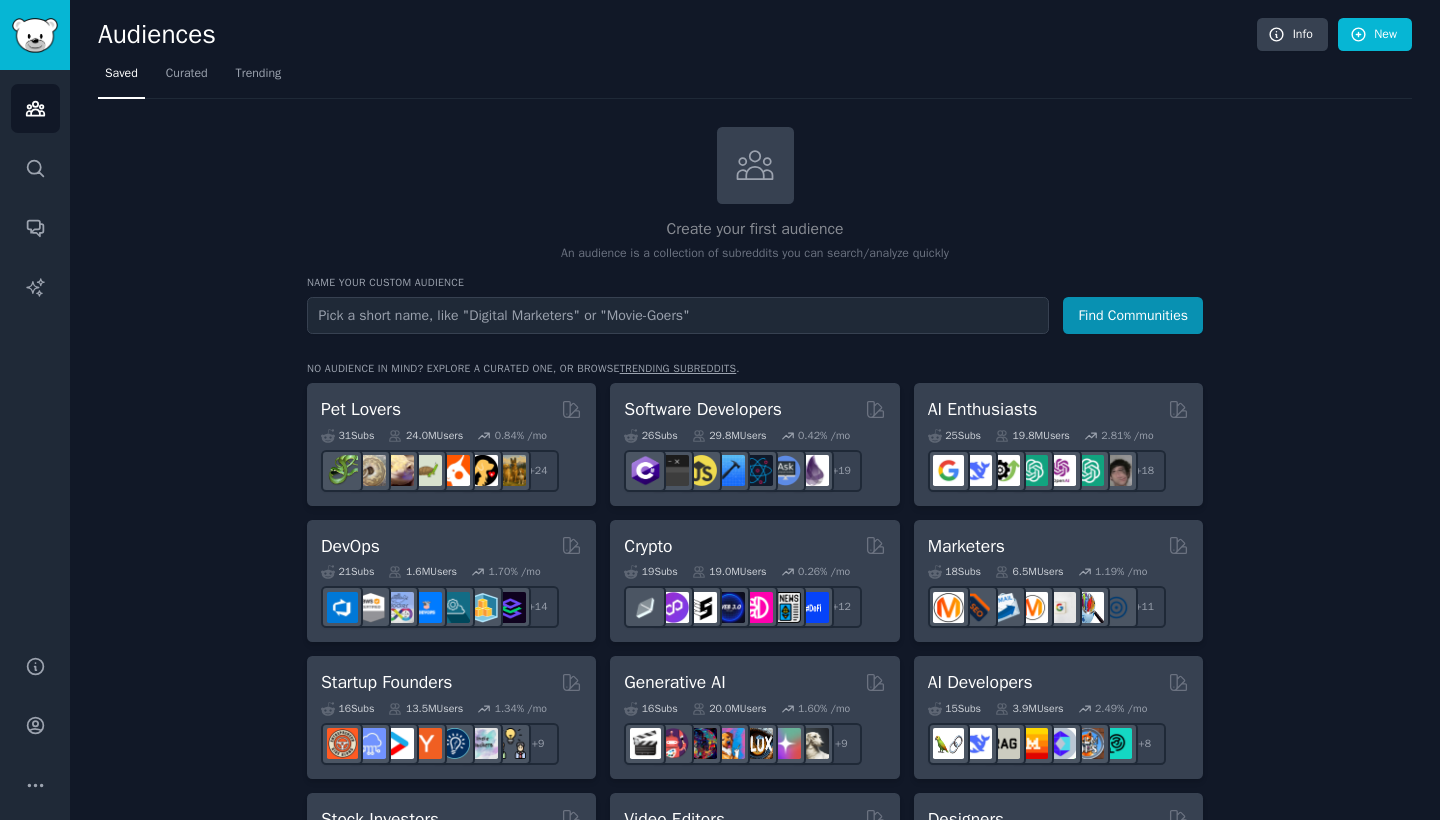 click on "trending subreddits" at bounding box center [678, 368] 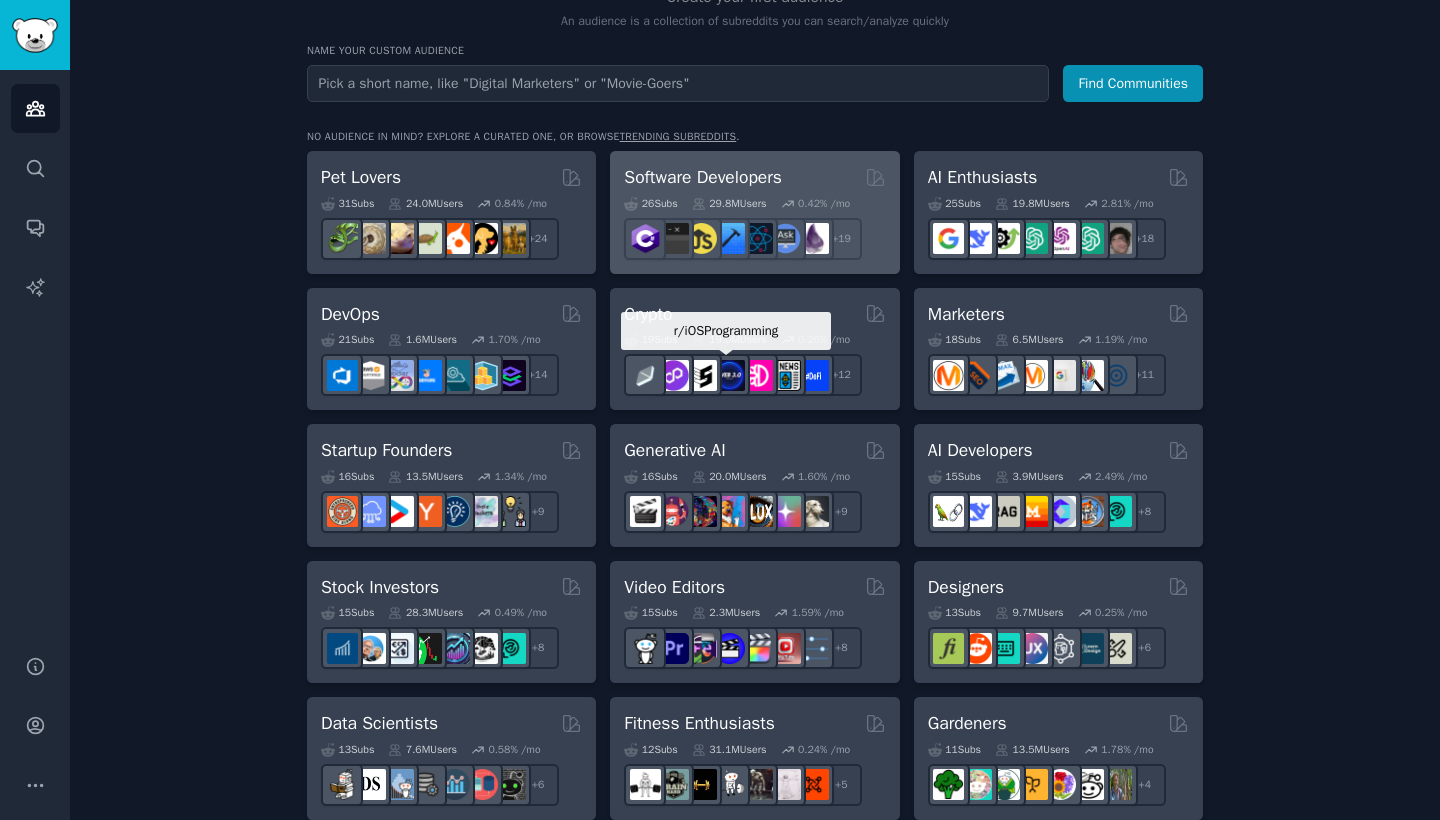 scroll, scrollTop: 0, scrollLeft: 0, axis: both 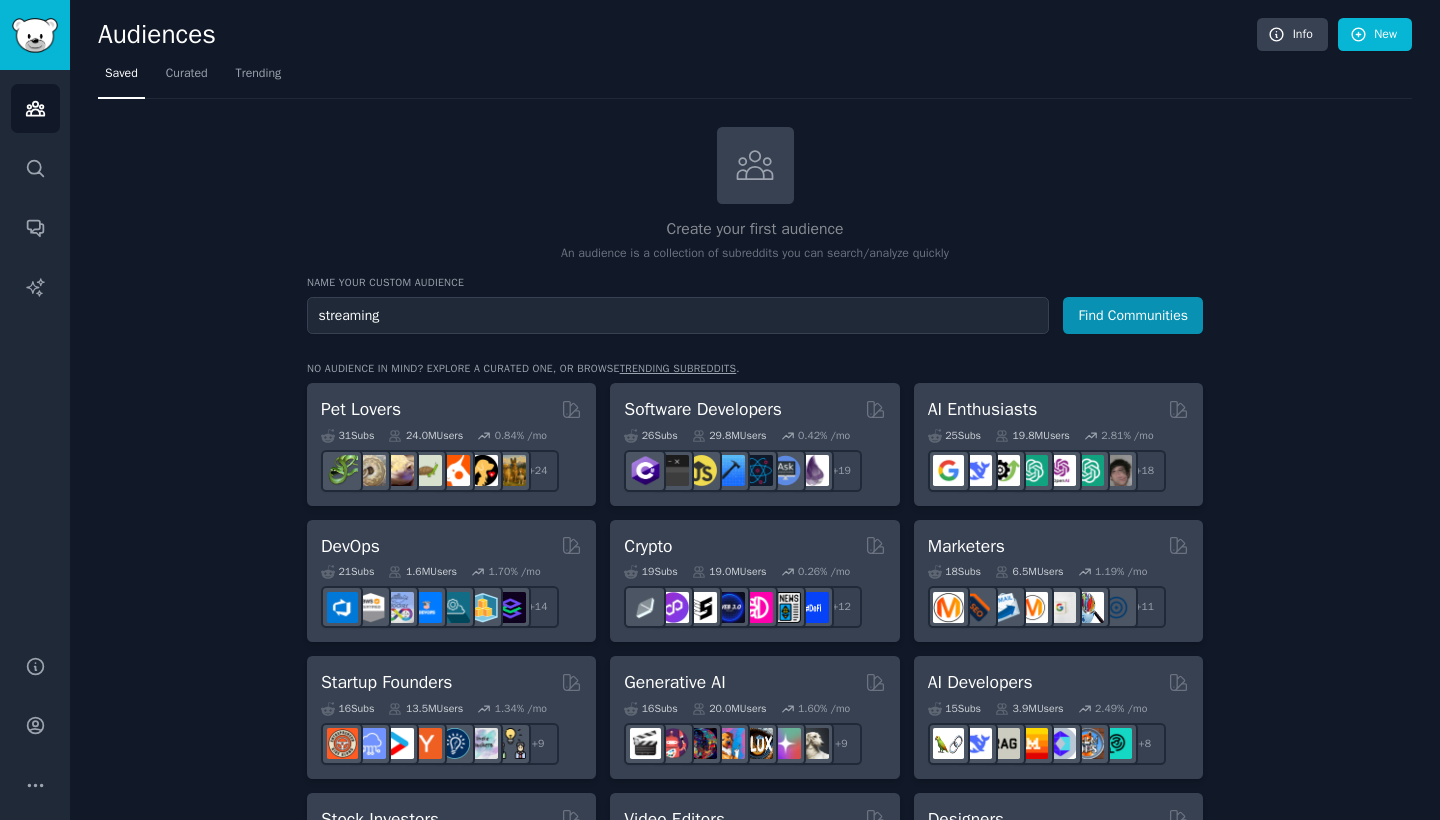 type on "streaming" 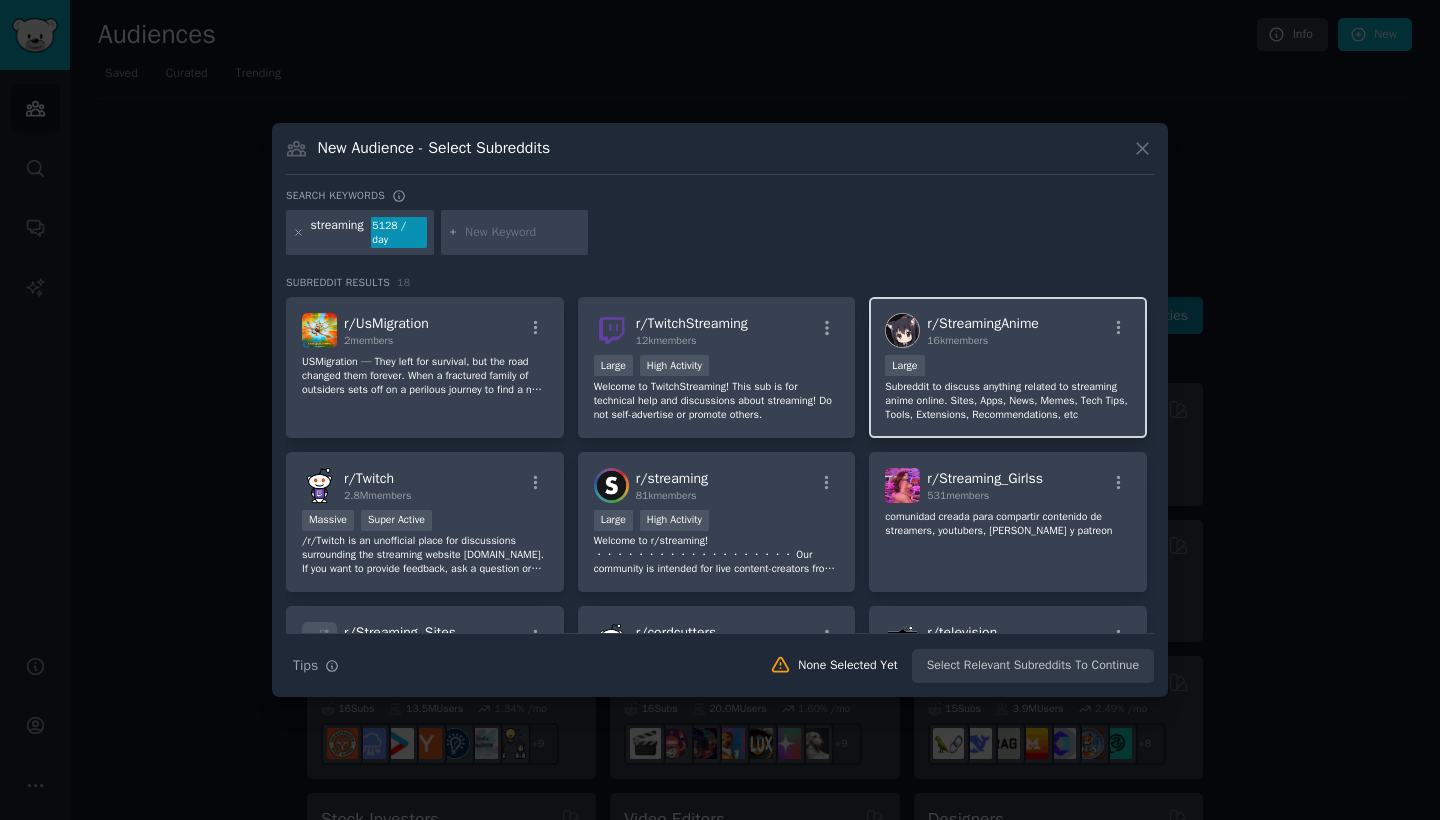 scroll, scrollTop: 0, scrollLeft: 0, axis: both 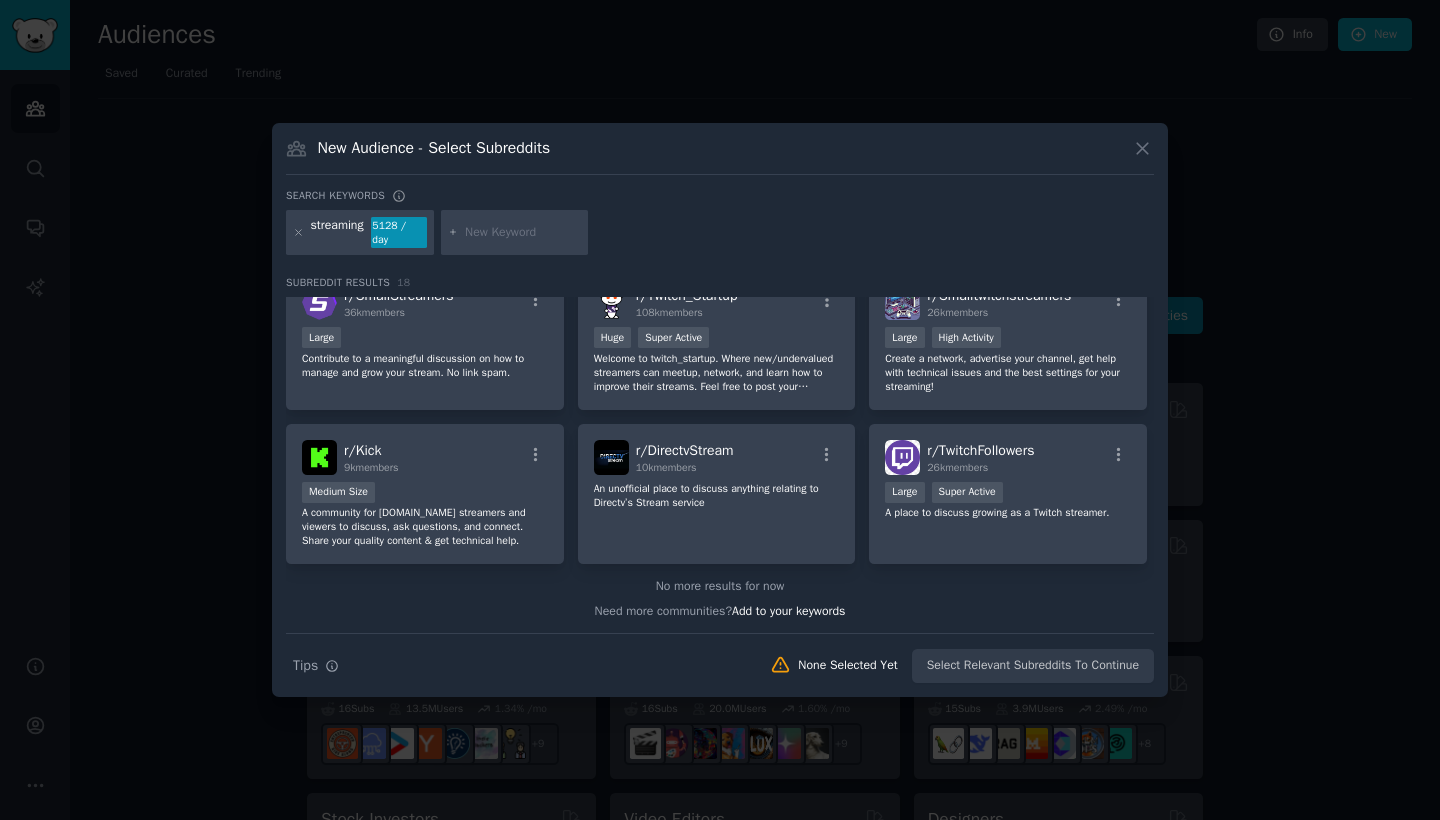 click on "Search Tips Tips None Selected Yet Select Relevant Subreddits To Continue" at bounding box center (720, 658) 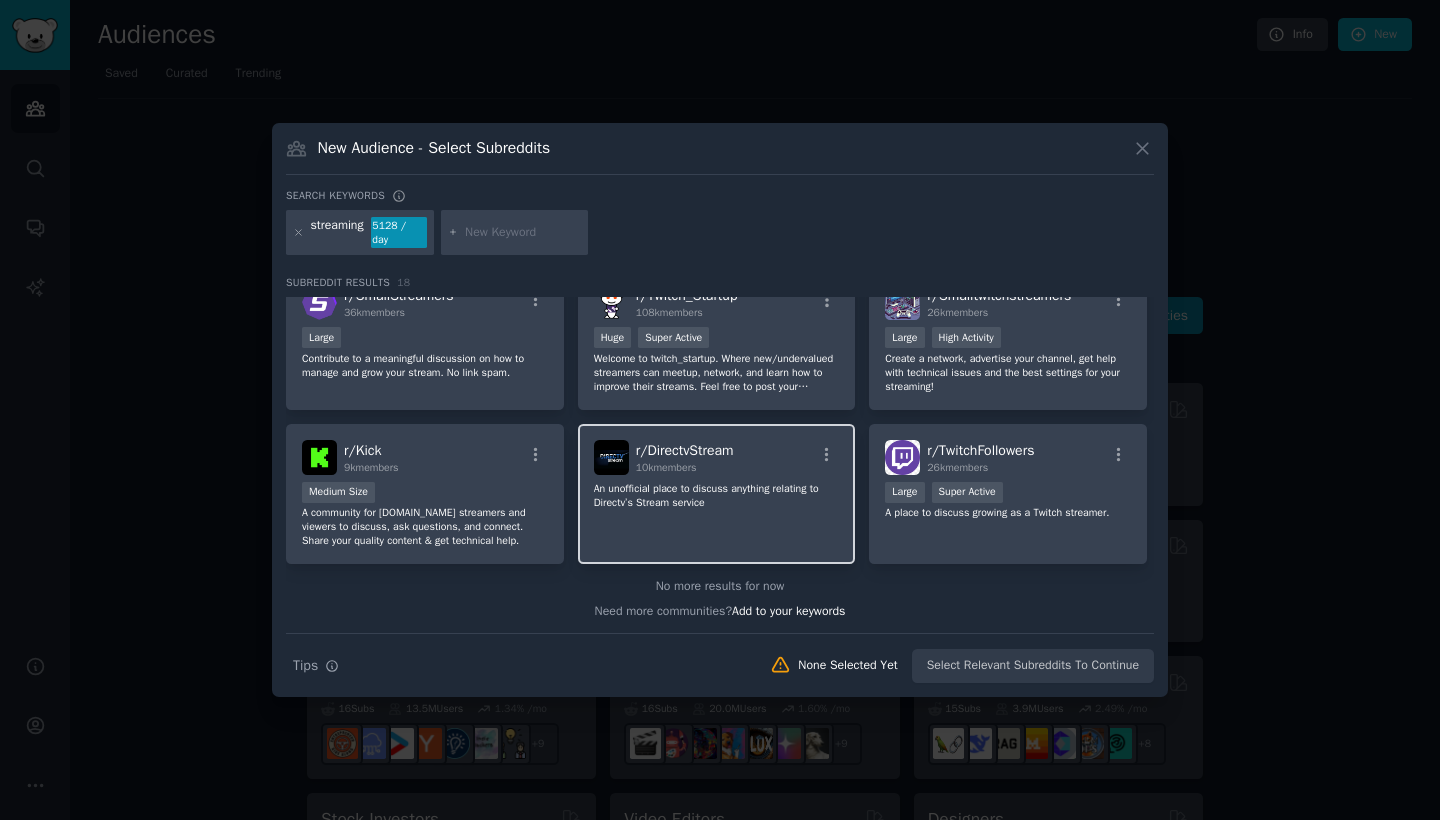 click on "r/ DirectvStream 10k  members An unofficial place to discuss anything relating to Directv’s Stream service" at bounding box center [717, 494] 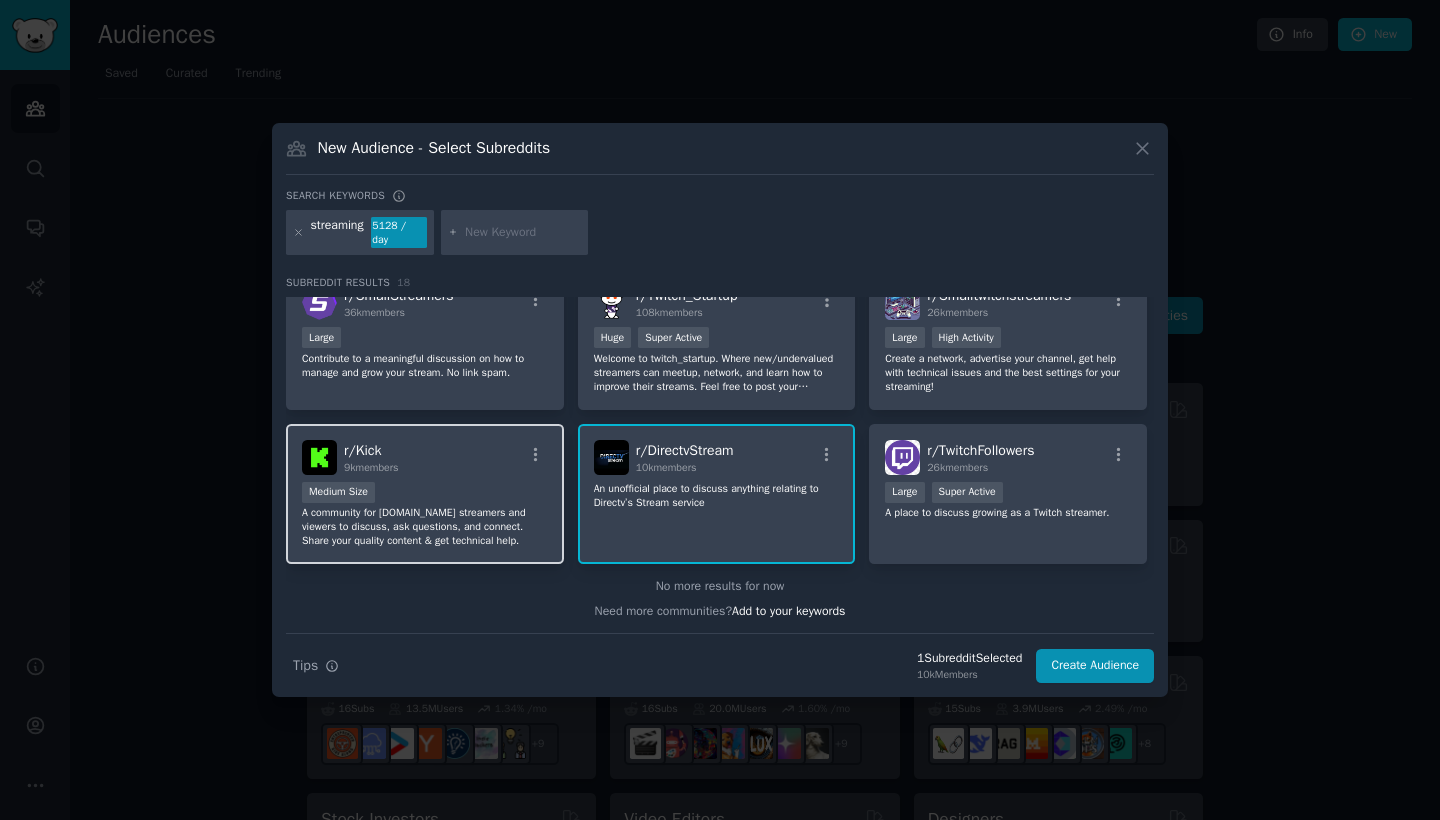 click on "Medium Size" at bounding box center [425, 494] 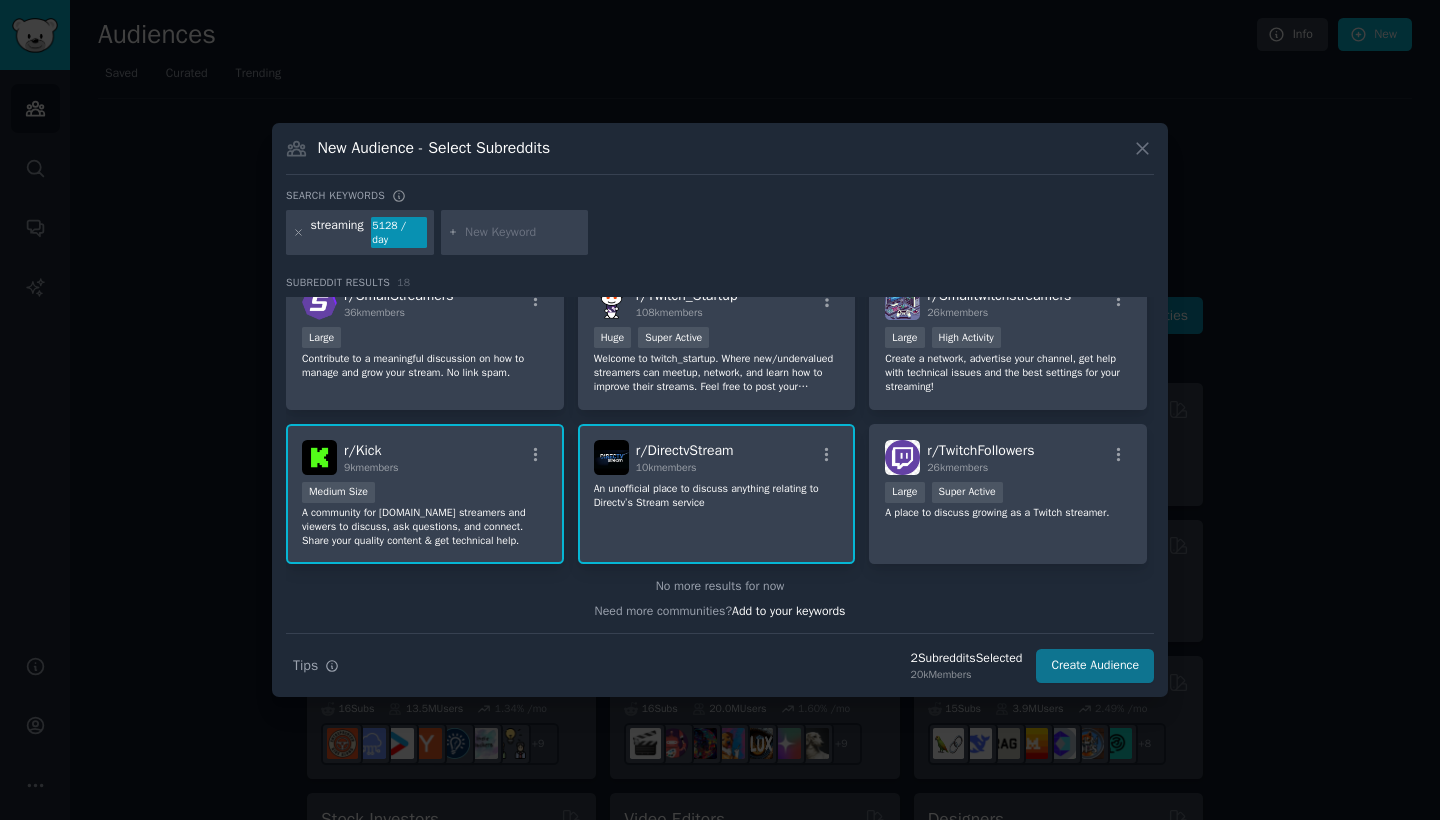 click on "Create Audience" at bounding box center [1095, 666] 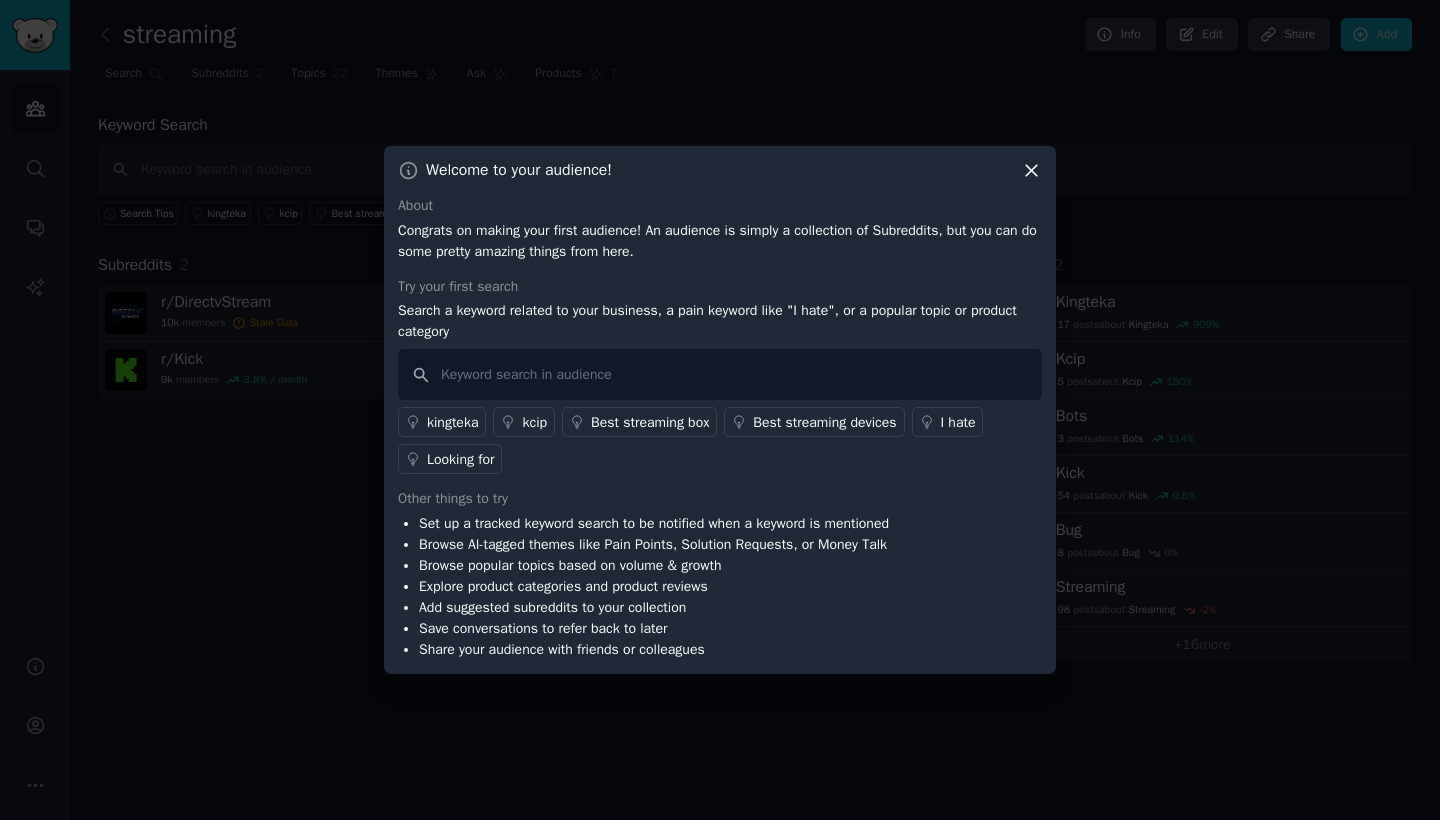 click at bounding box center (720, 410) 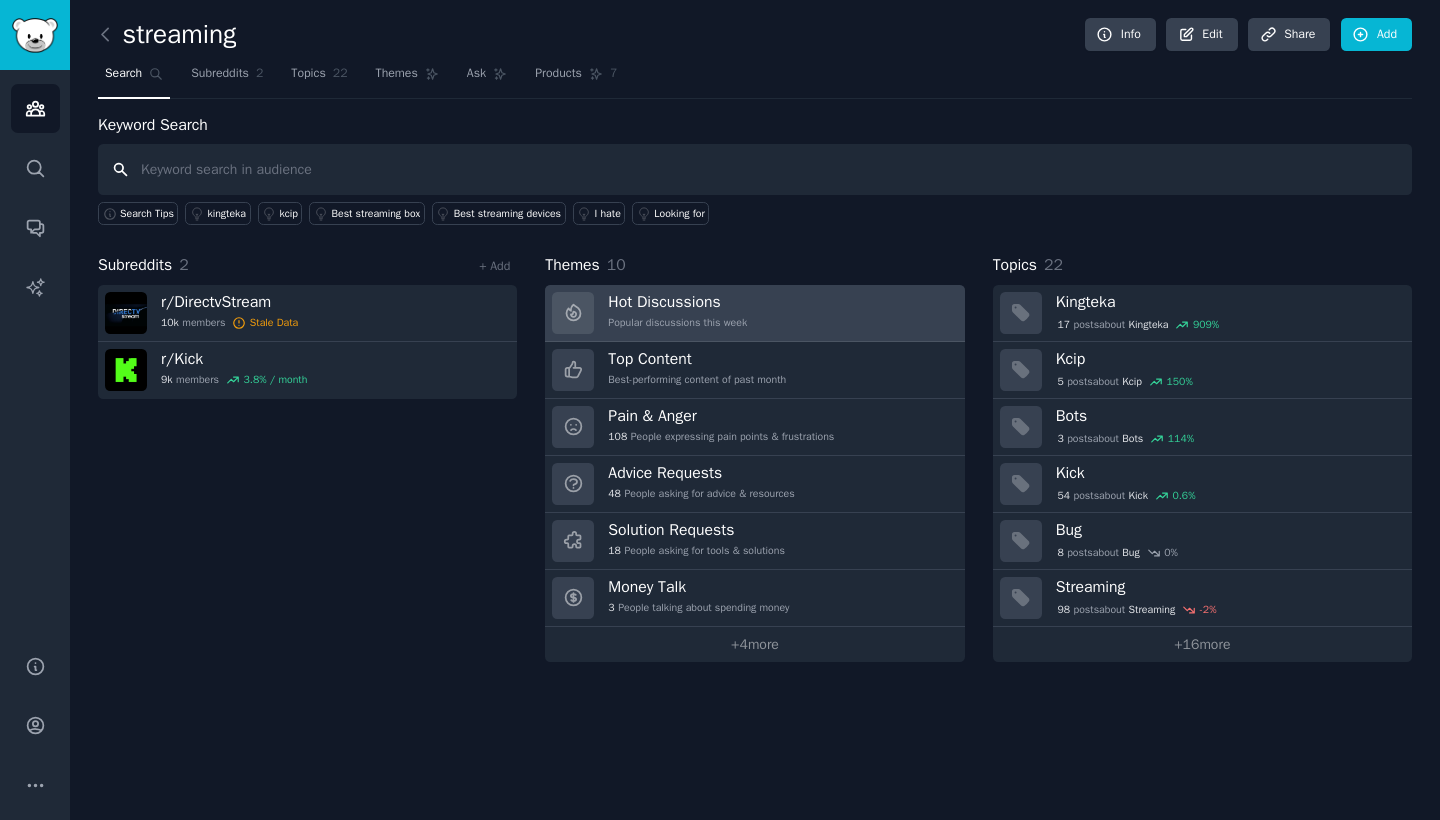 scroll, scrollTop: 0, scrollLeft: 0, axis: both 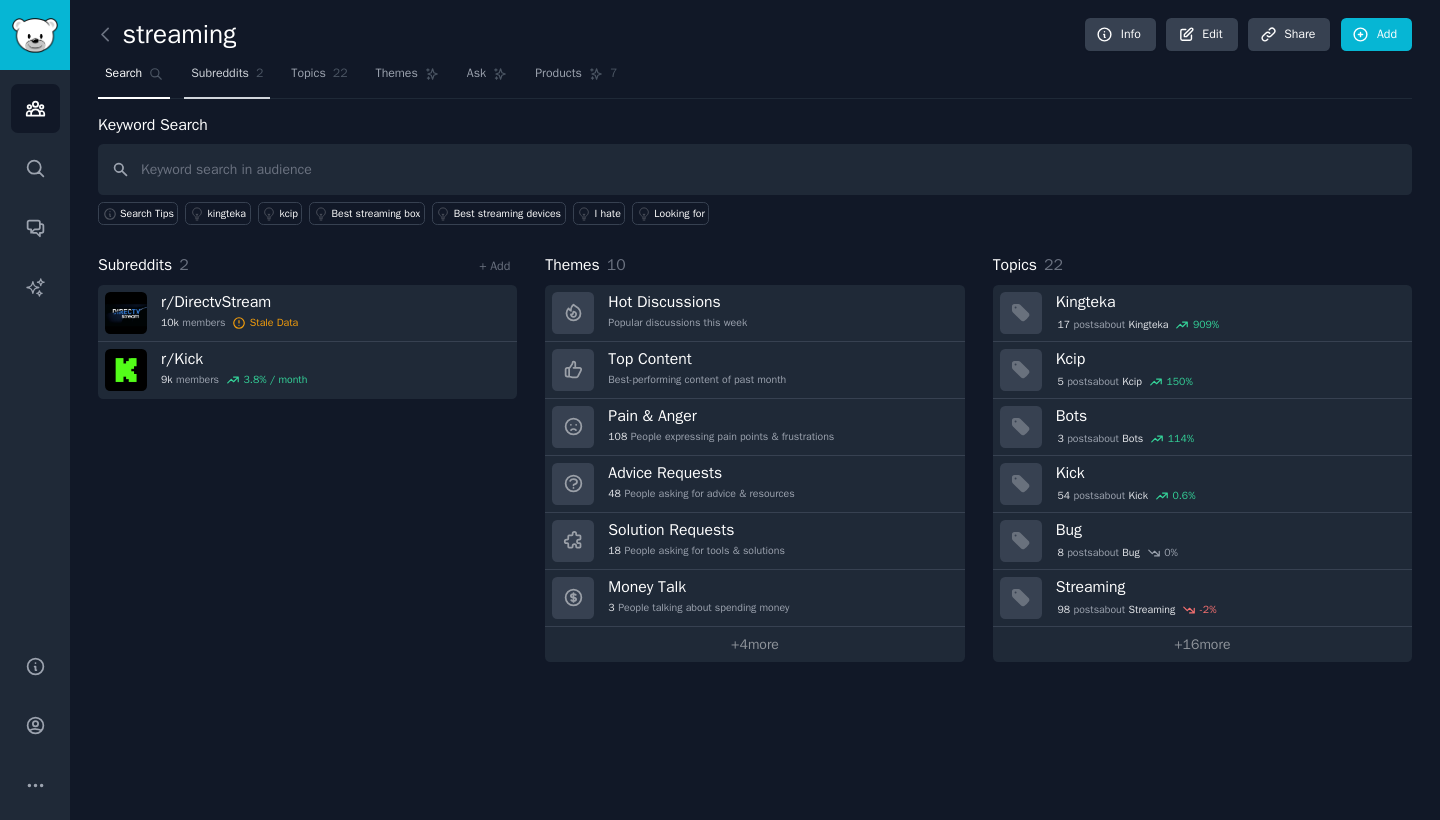 click on "Subreddits 2" at bounding box center [227, 78] 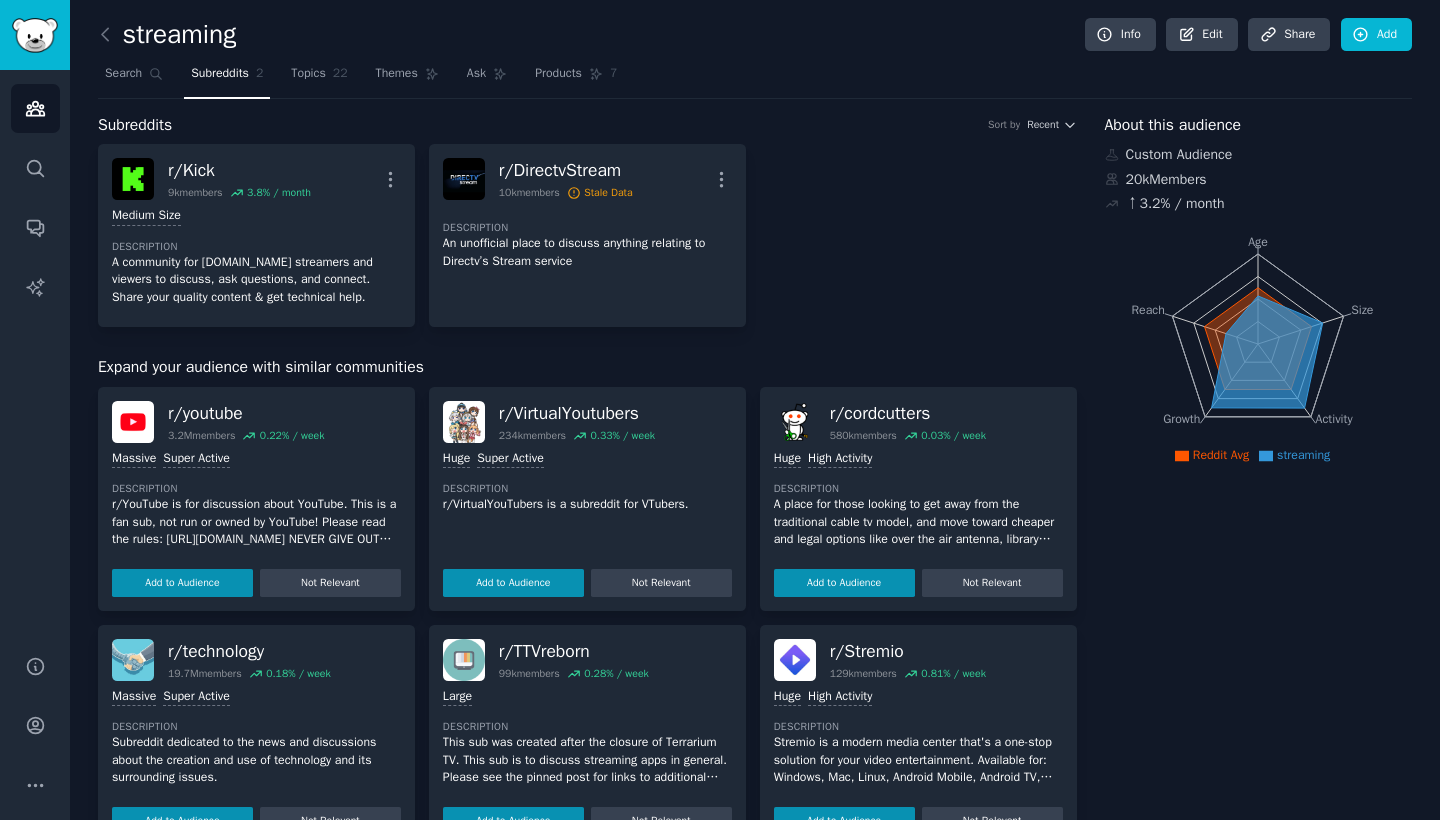 scroll, scrollTop: 0, scrollLeft: 0, axis: both 